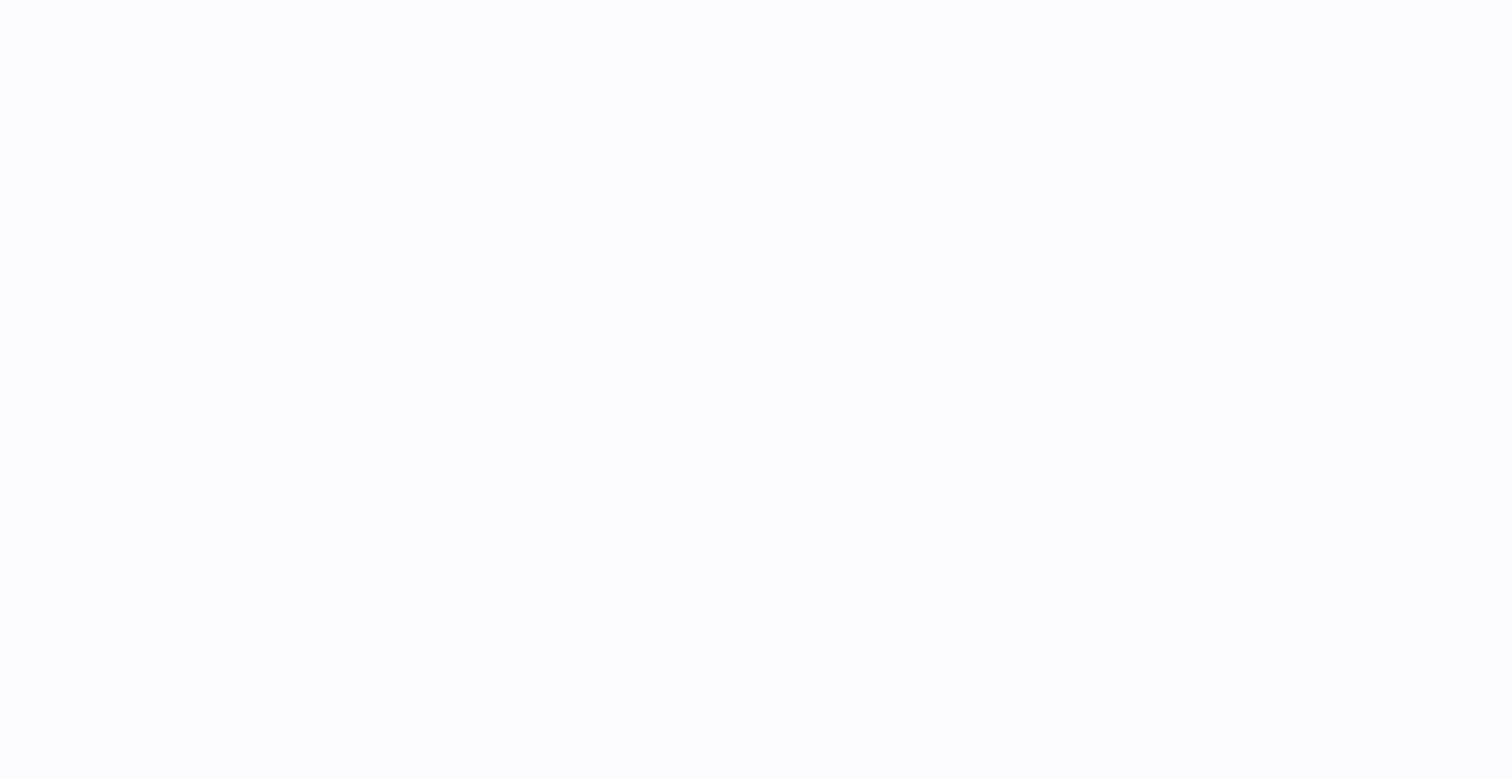 scroll, scrollTop: 0, scrollLeft: 0, axis: both 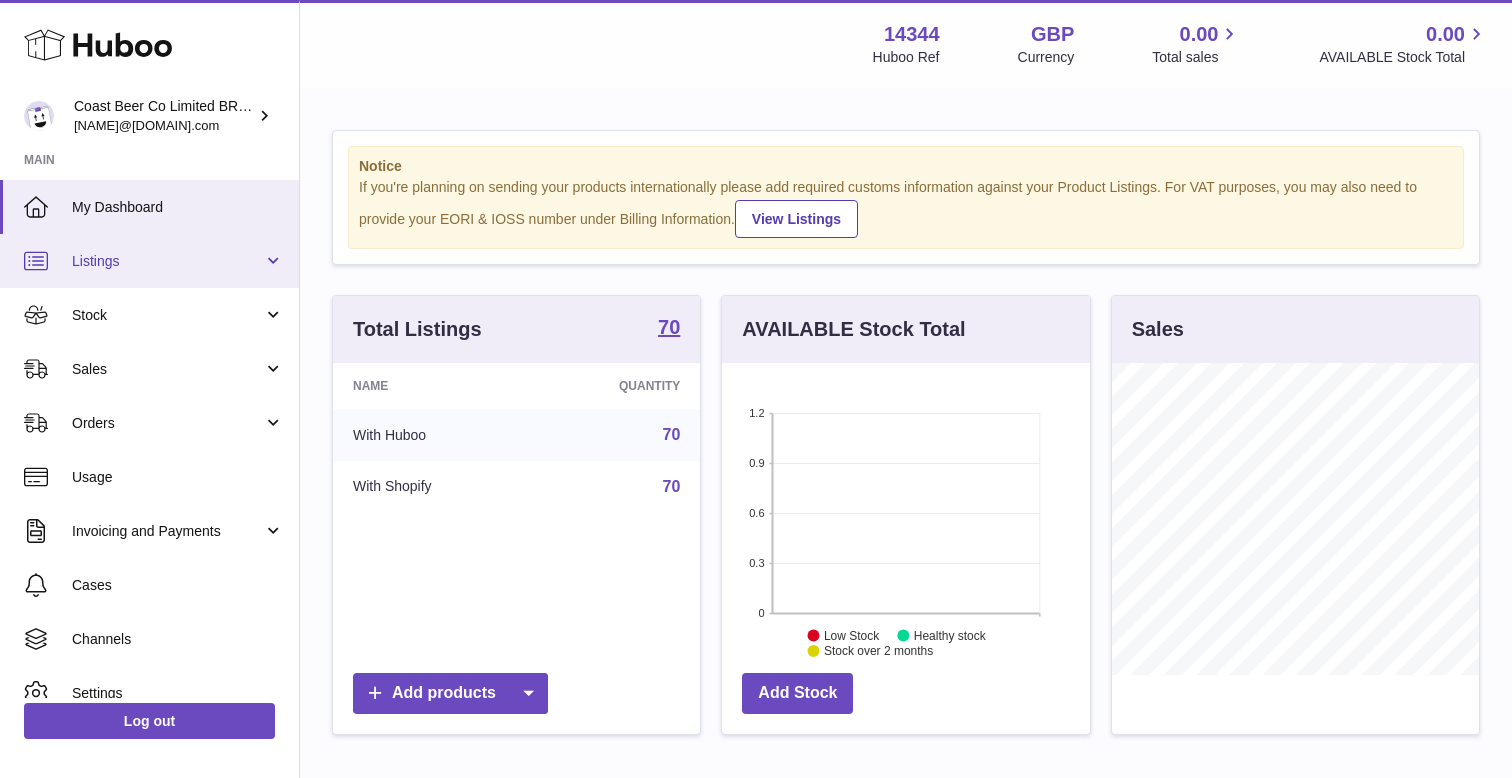 click on "Listings" at bounding box center [167, 261] 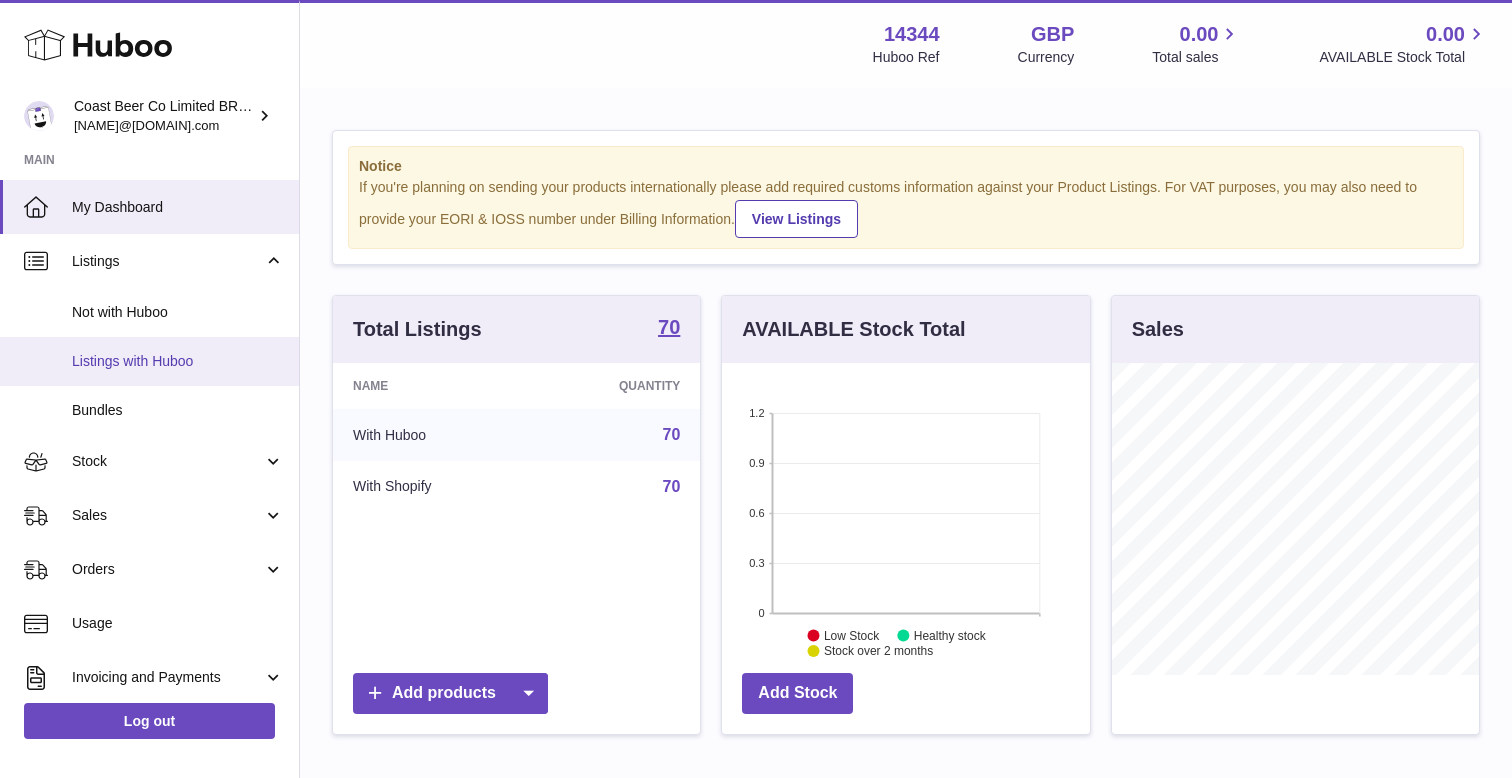 click on "Listings with Huboo" at bounding box center [178, 361] 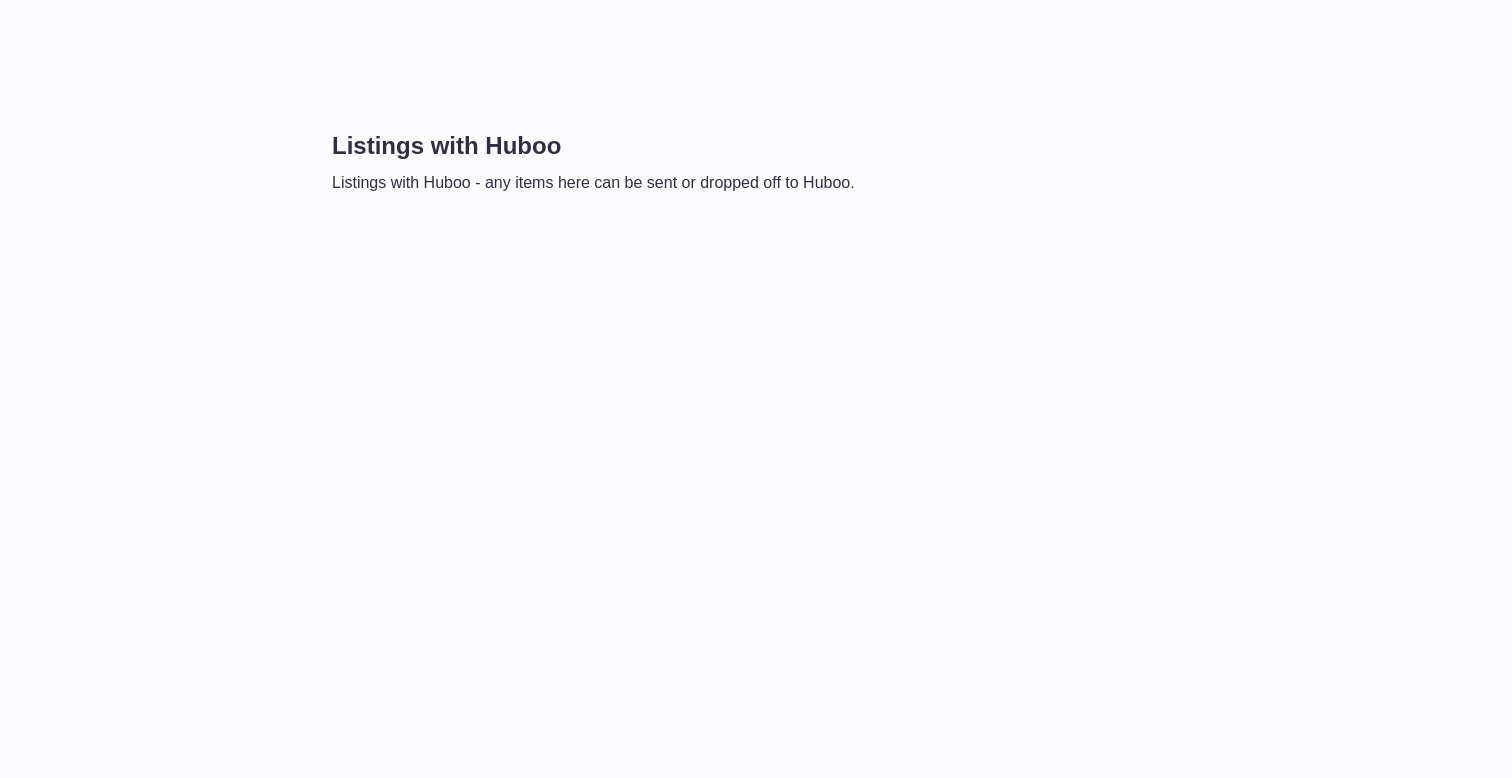 scroll, scrollTop: 0, scrollLeft: 0, axis: both 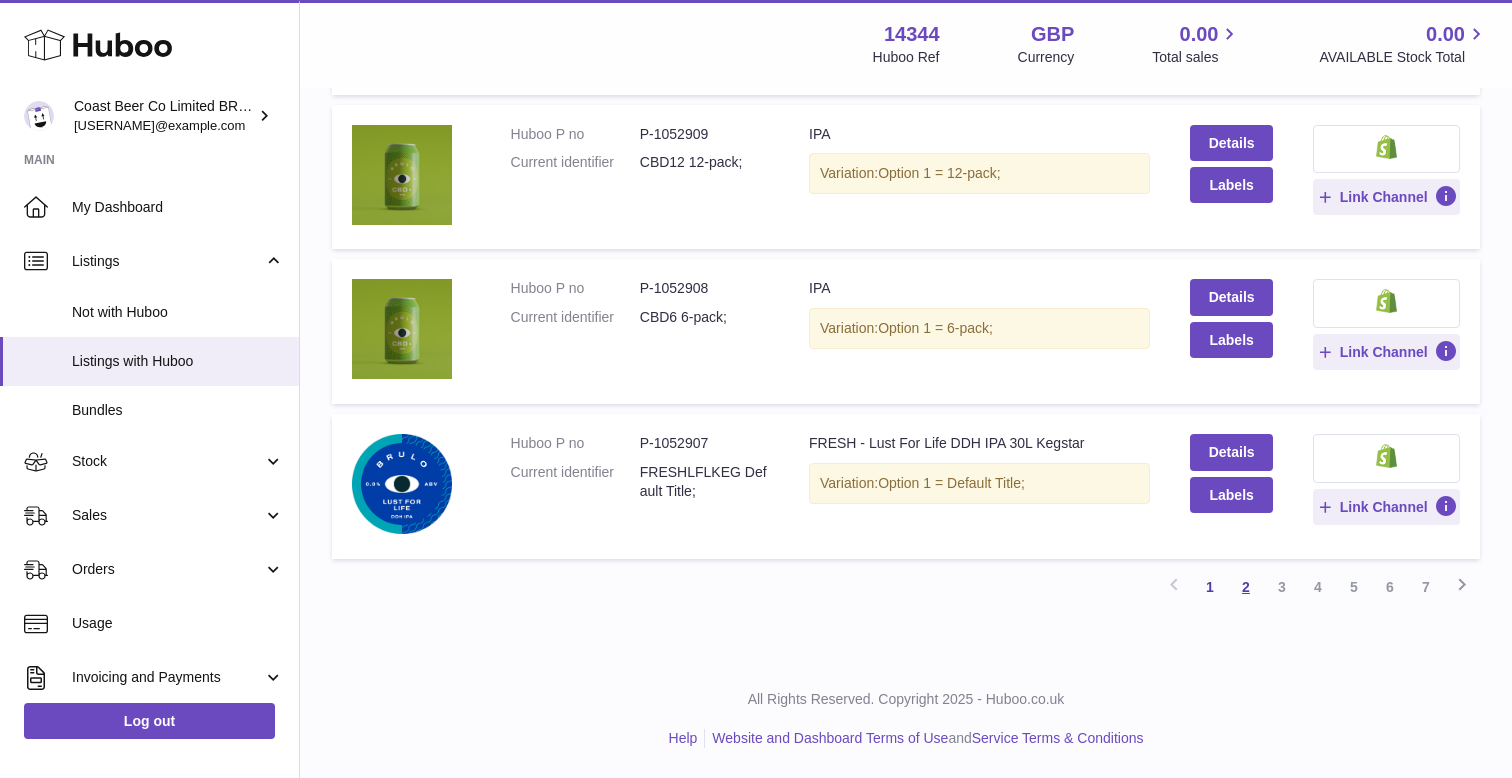click on "2" at bounding box center [1246, 587] 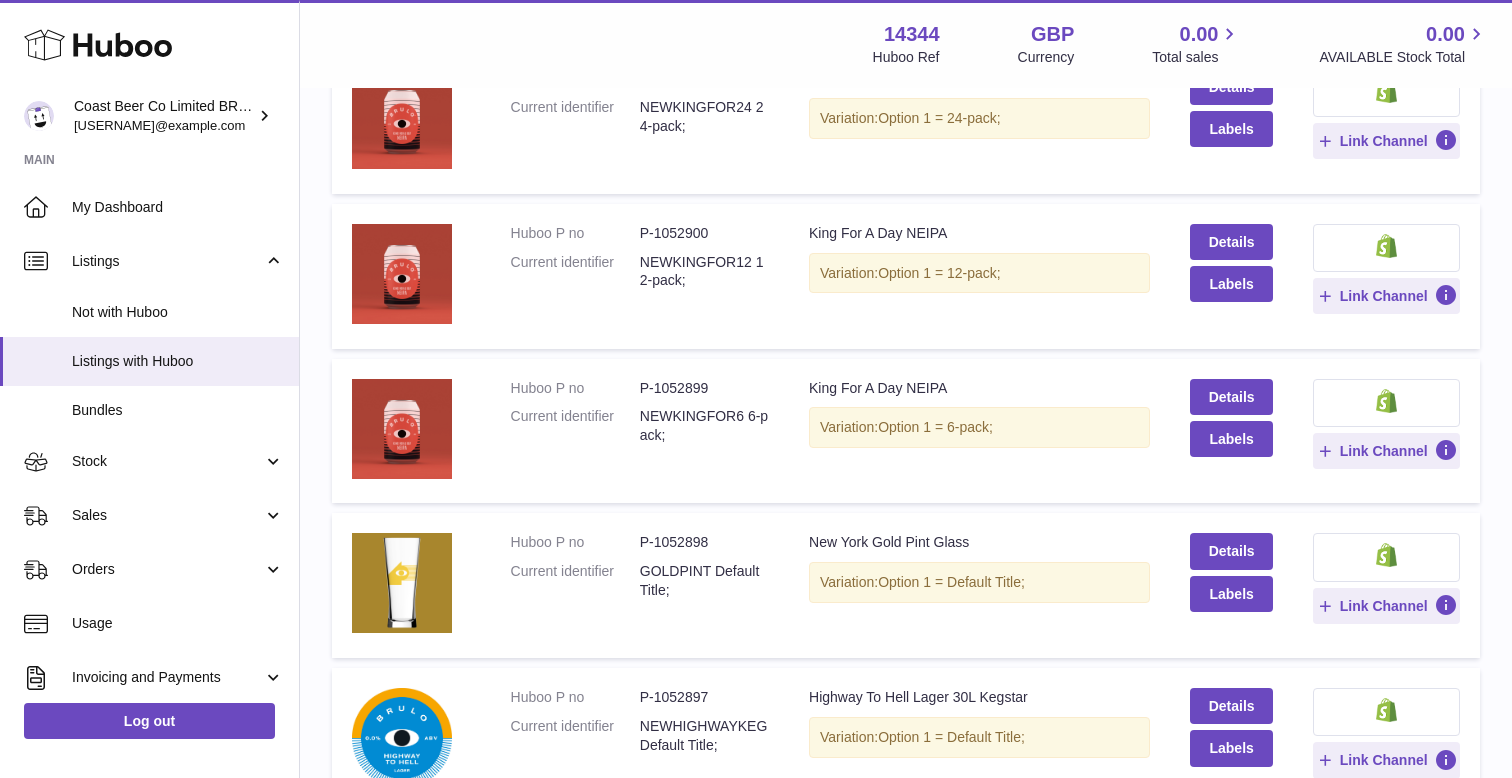 scroll, scrollTop: 1335, scrollLeft: 0, axis: vertical 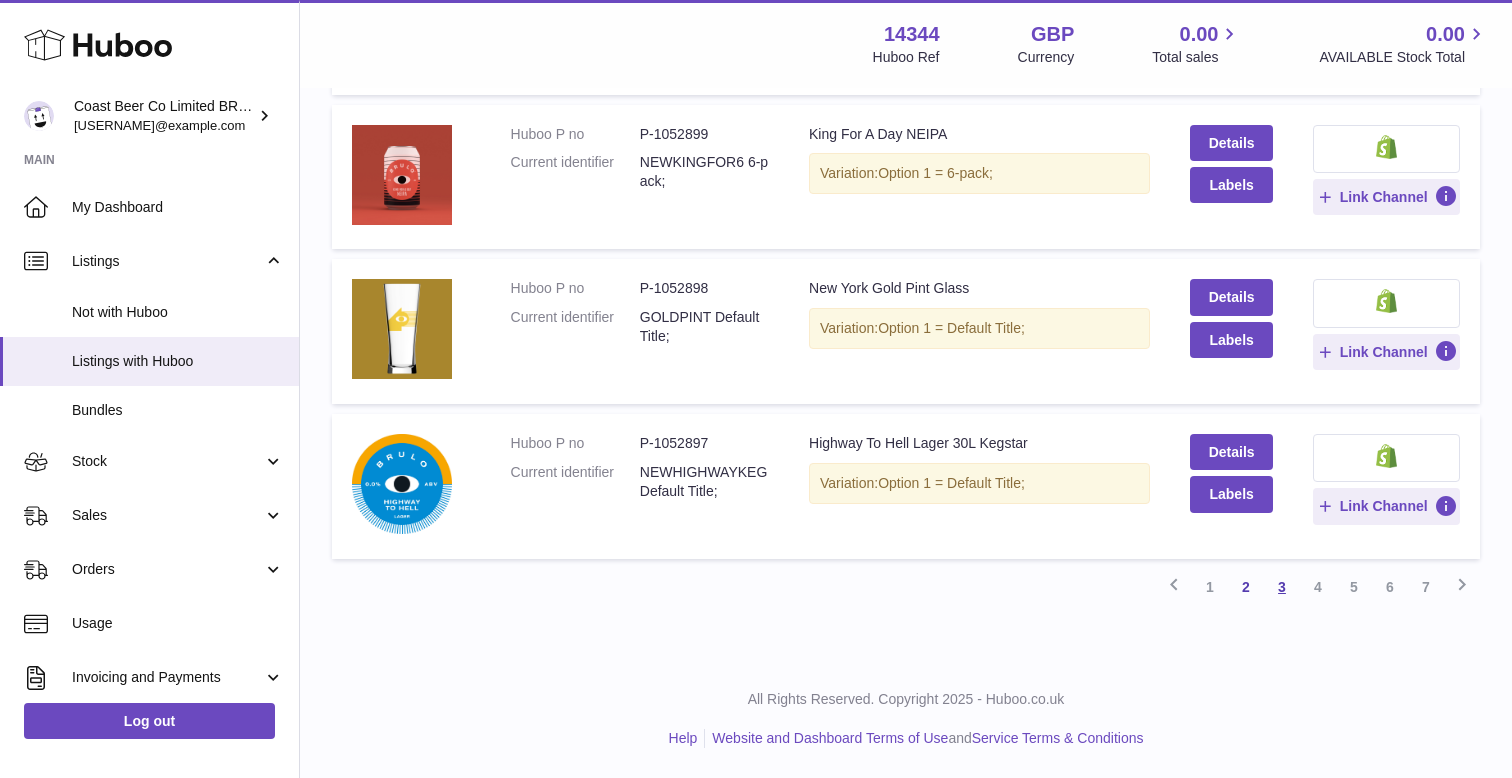 click on "3" at bounding box center [1282, 587] 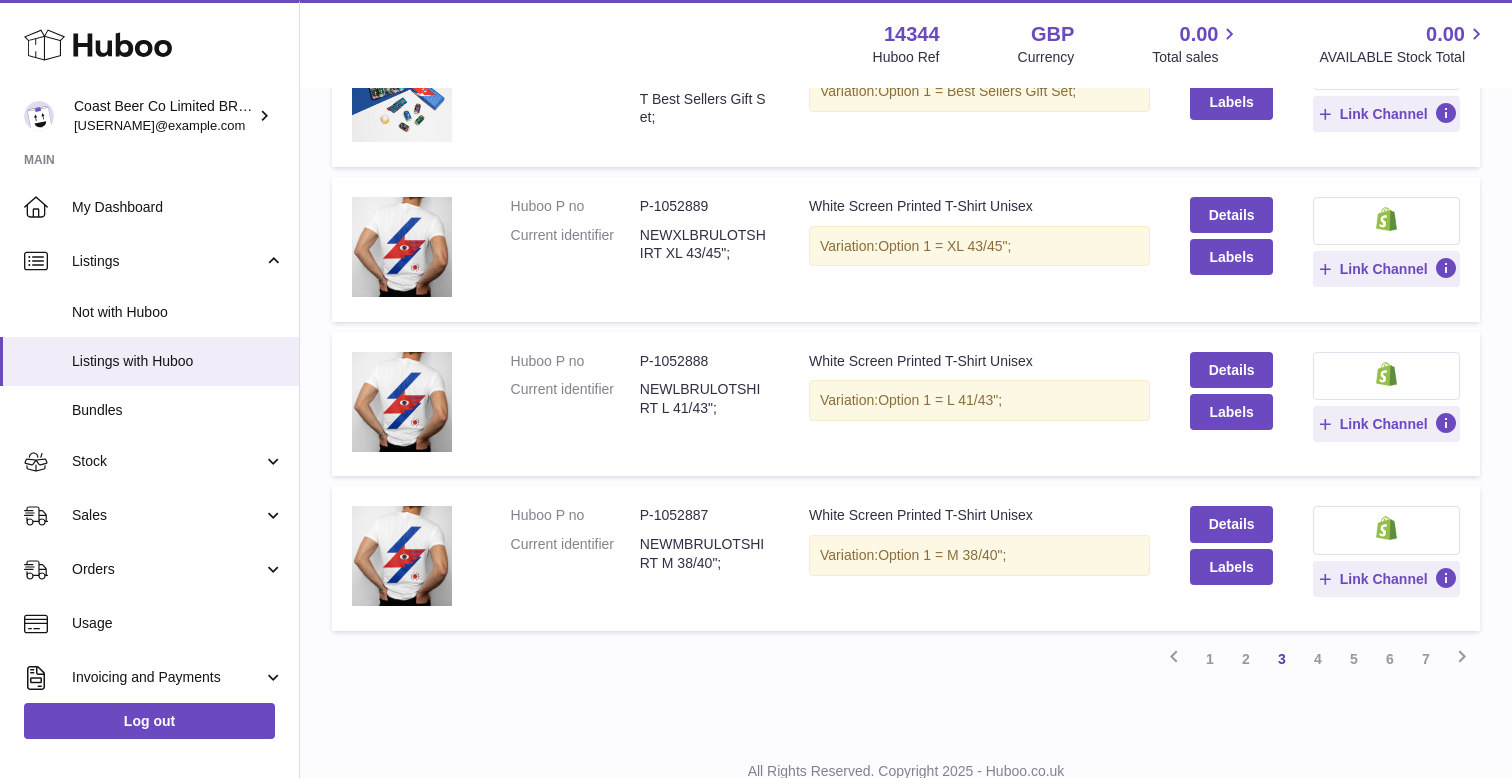 scroll, scrollTop: 1336, scrollLeft: 0, axis: vertical 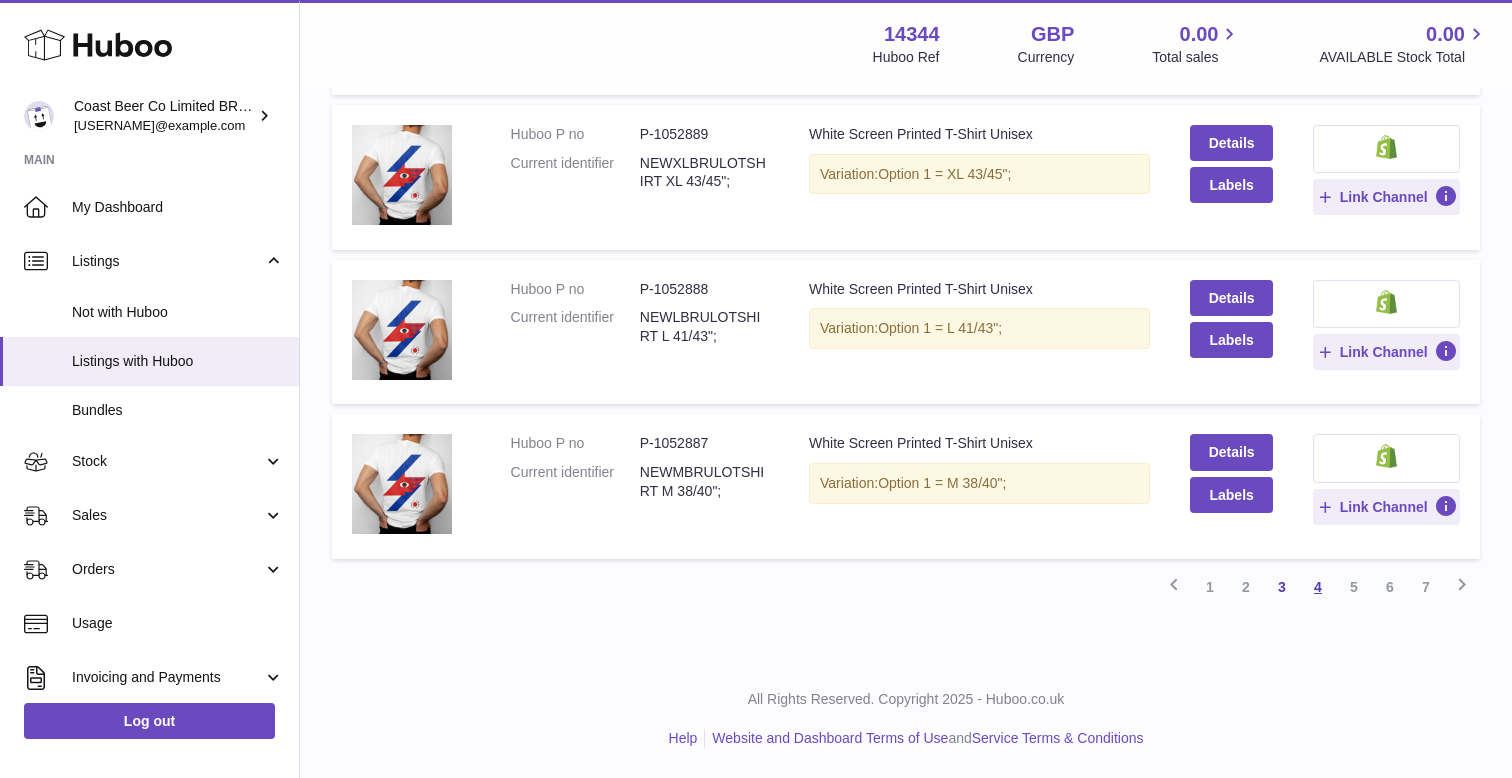 click on "4" at bounding box center (1318, 587) 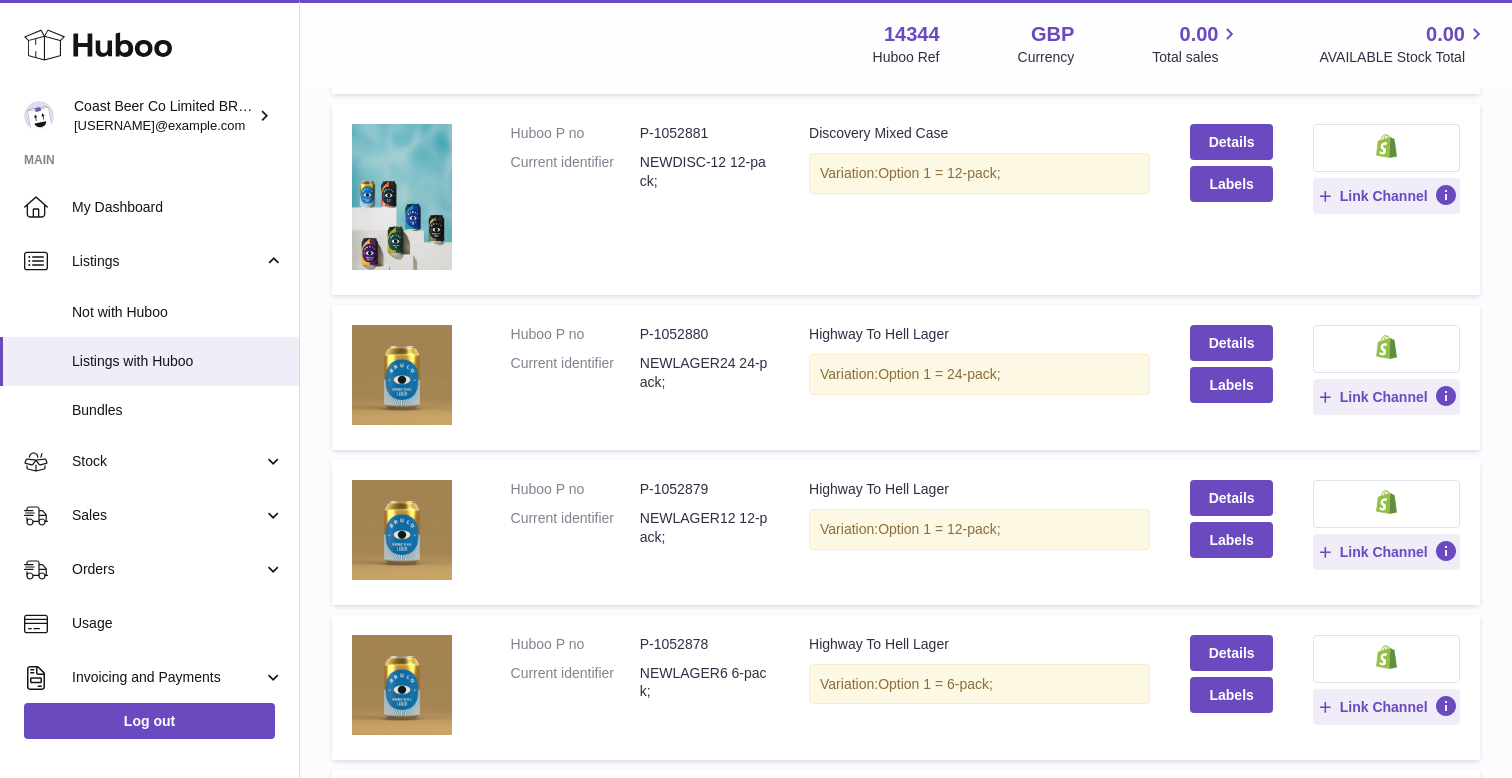 scroll, scrollTop: 1529, scrollLeft: 0, axis: vertical 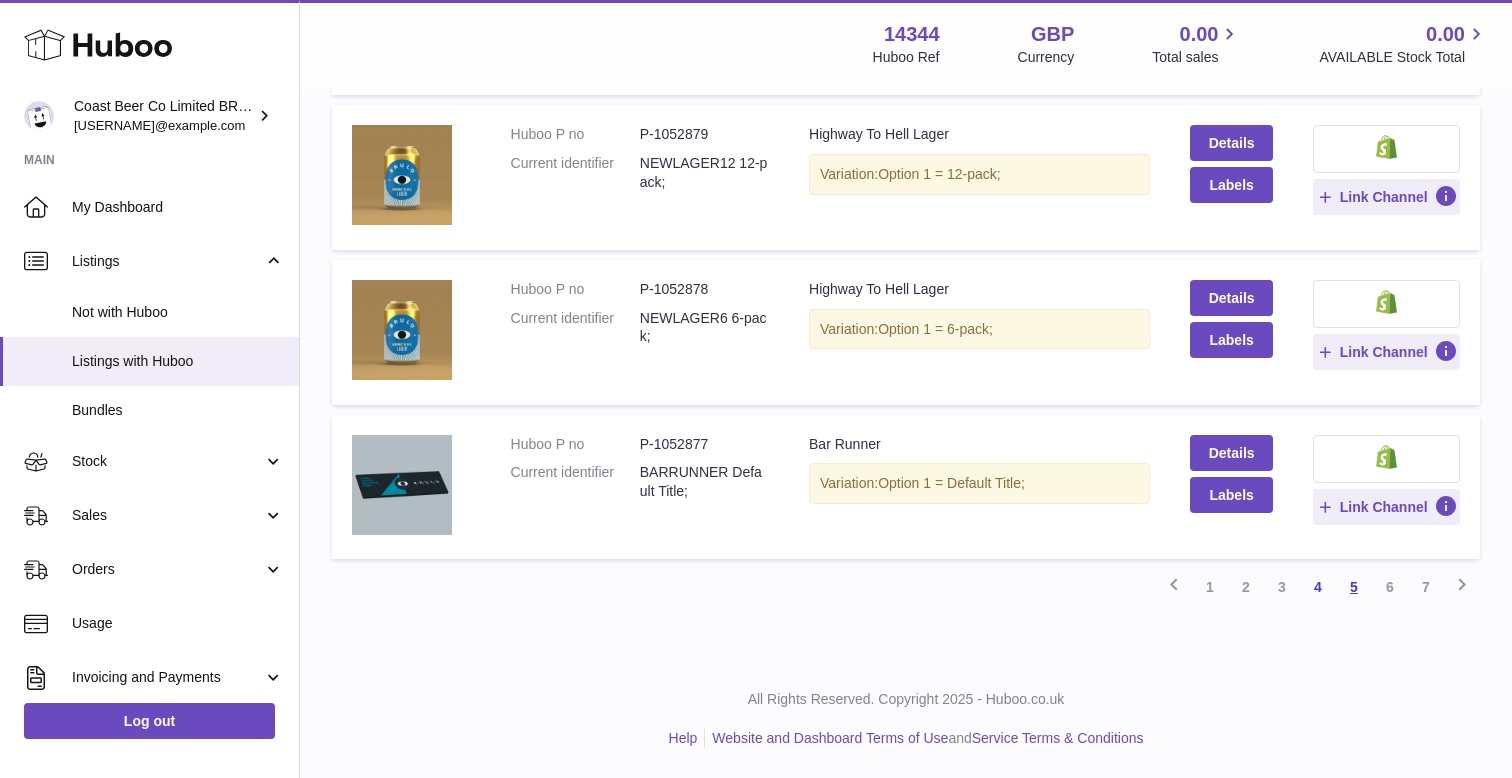 click on "5" at bounding box center [1354, 587] 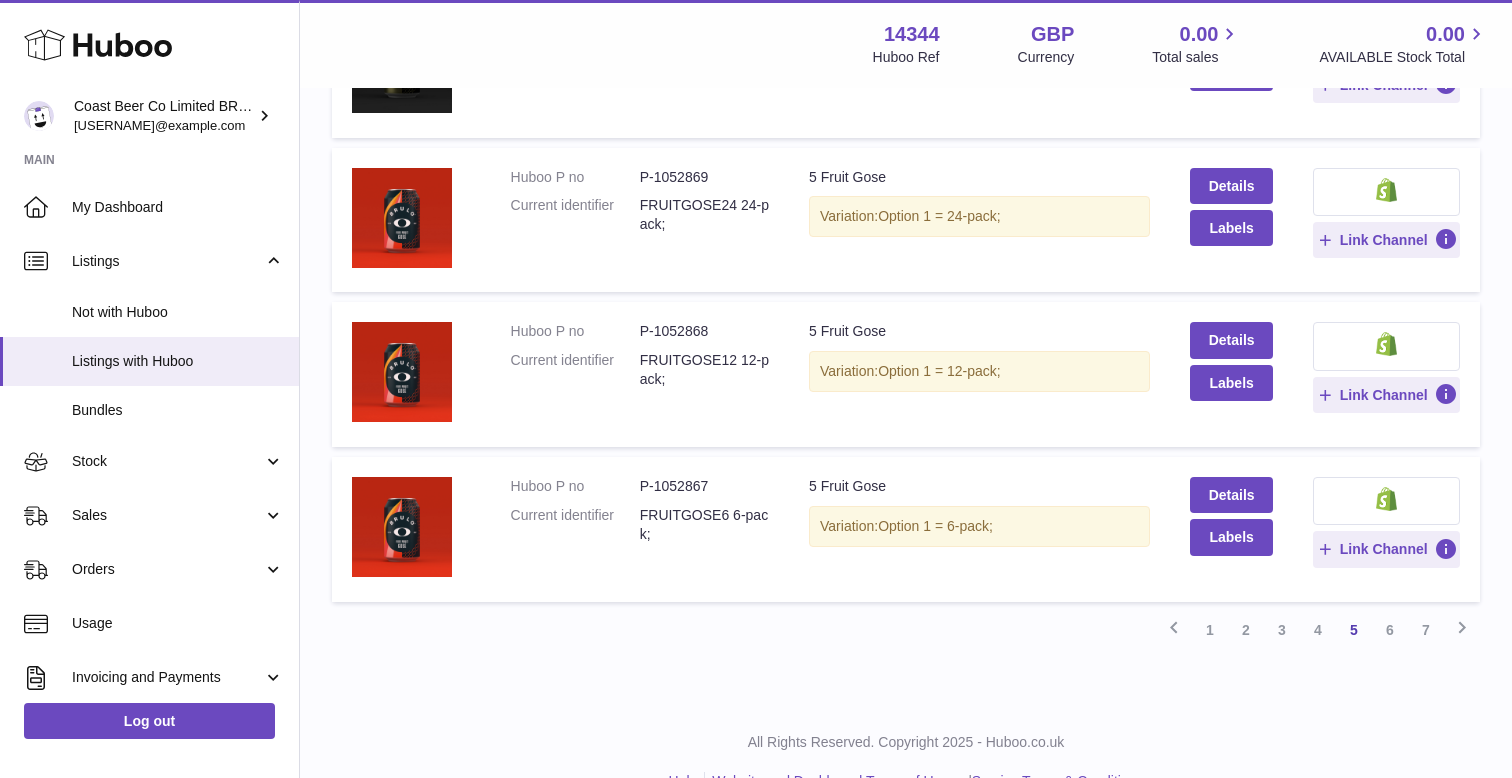 scroll, scrollTop: 1297, scrollLeft: 0, axis: vertical 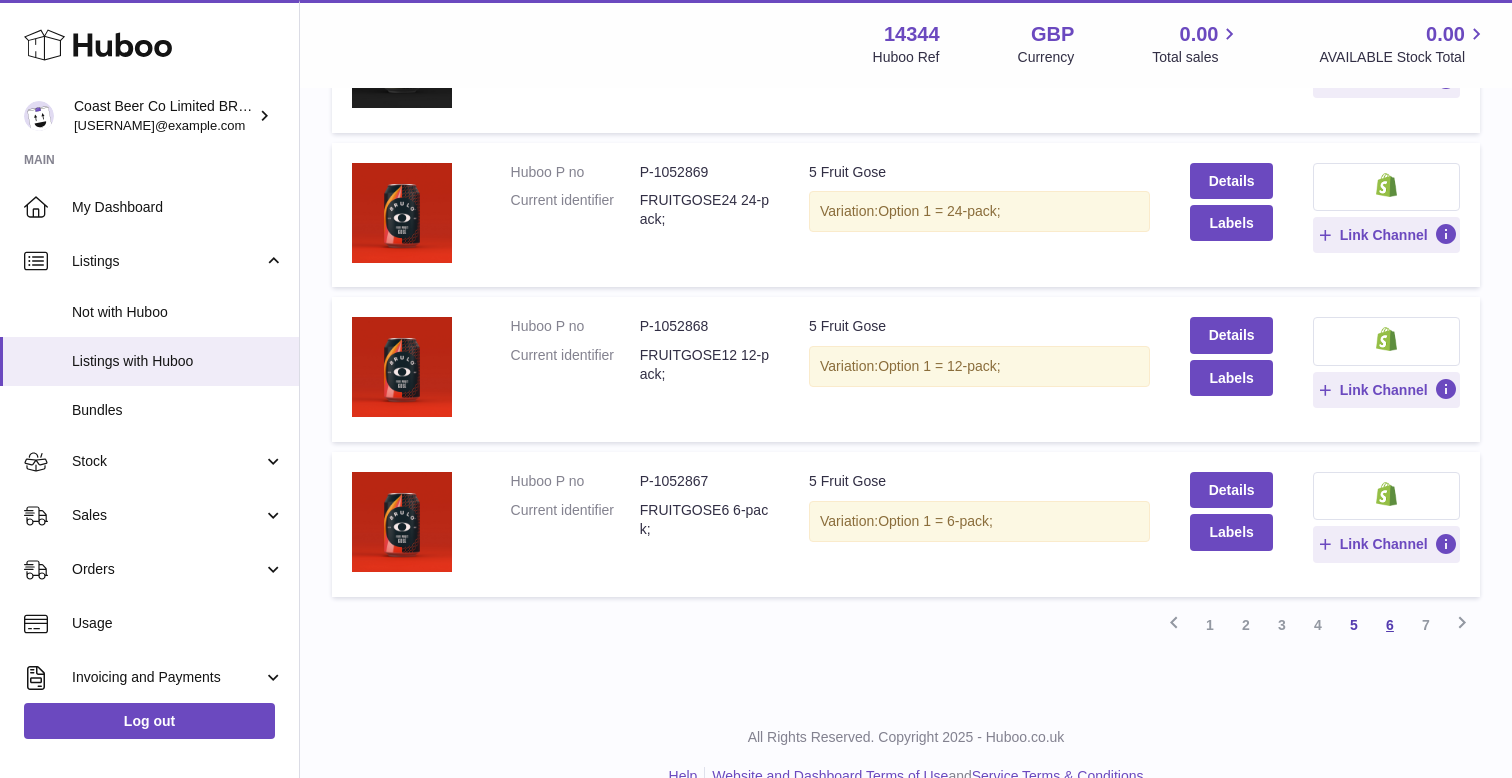 click on "6" at bounding box center [1390, 625] 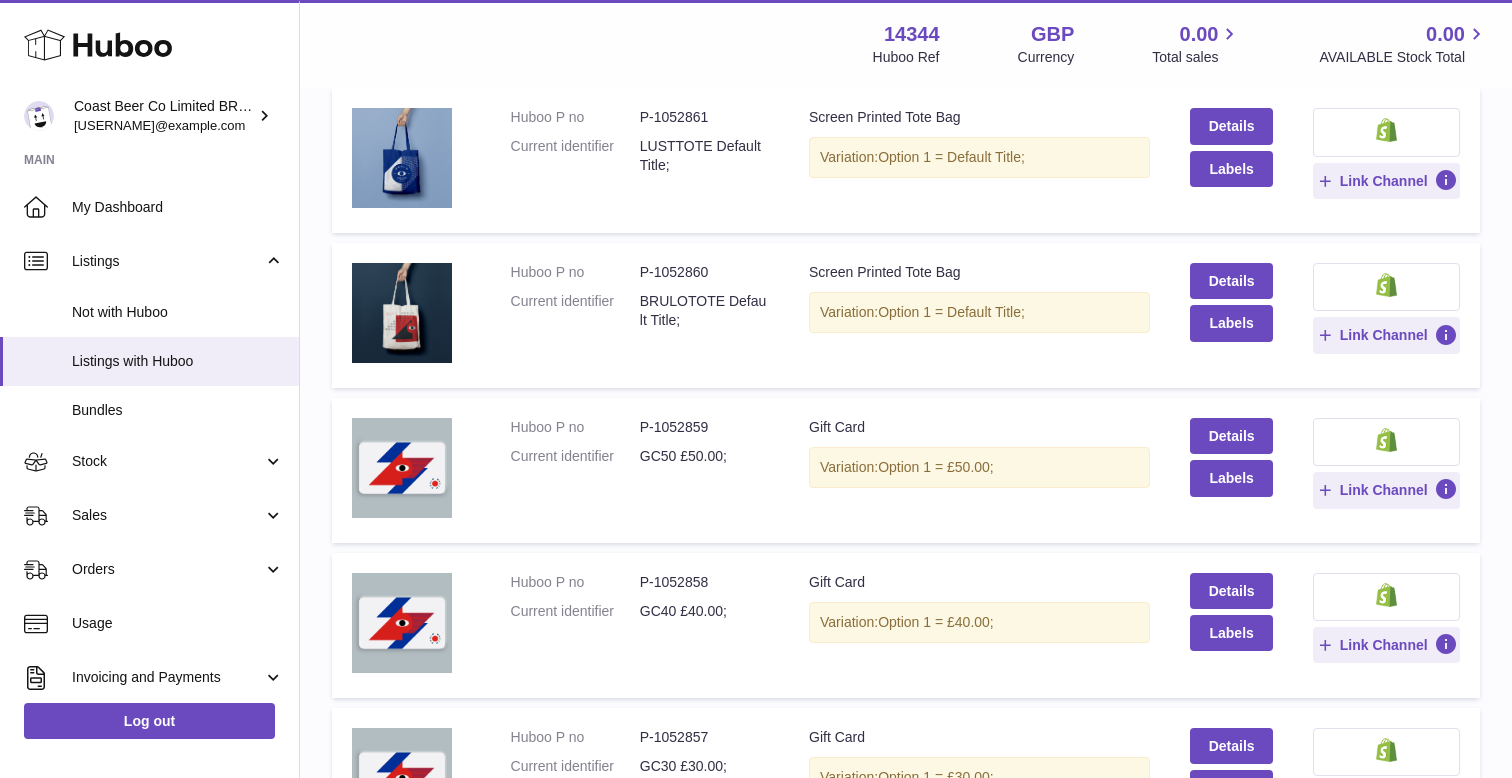 scroll, scrollTop: 1452, scrollLeft: 0, axis: vertical 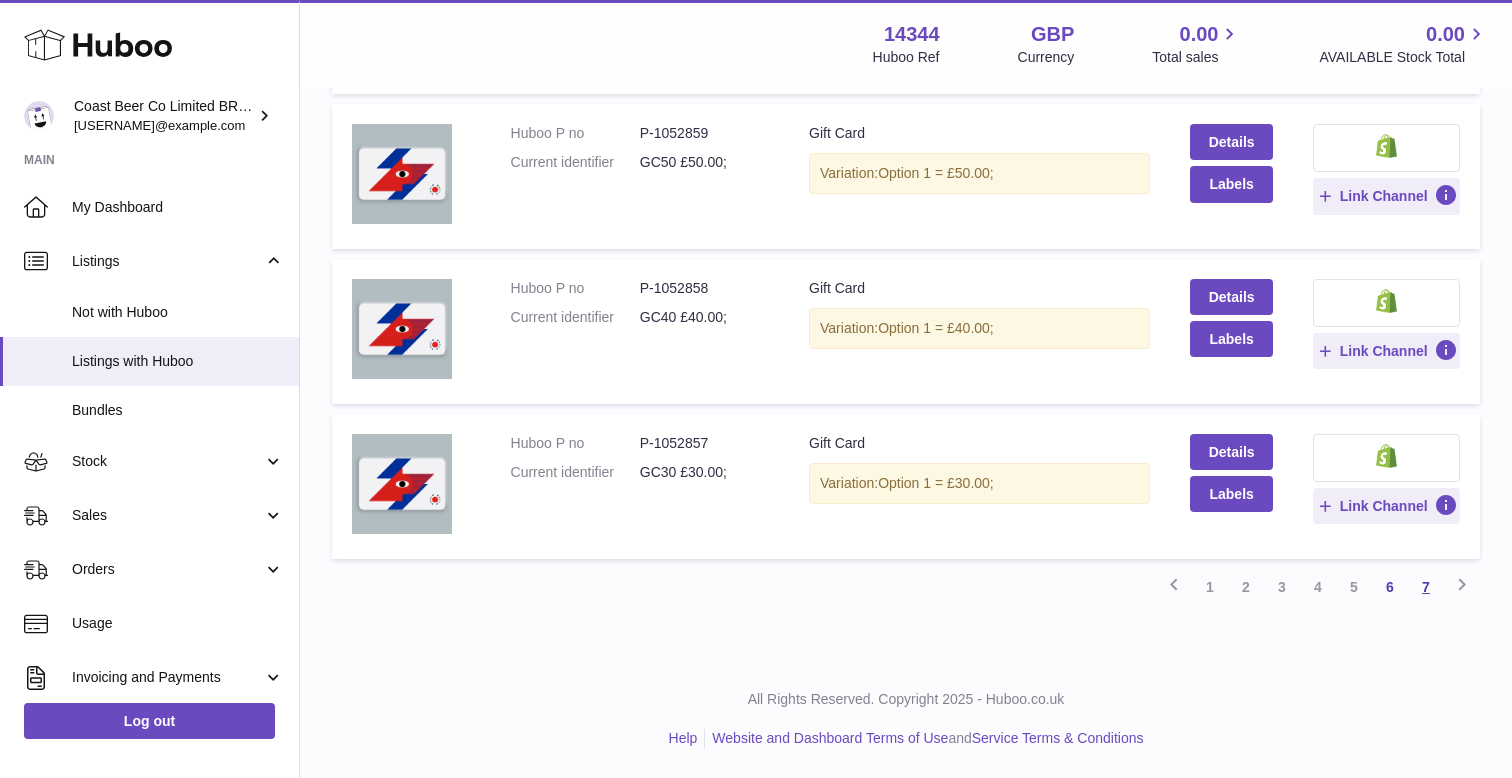 click on "7" at bounding box center (1426, 587) 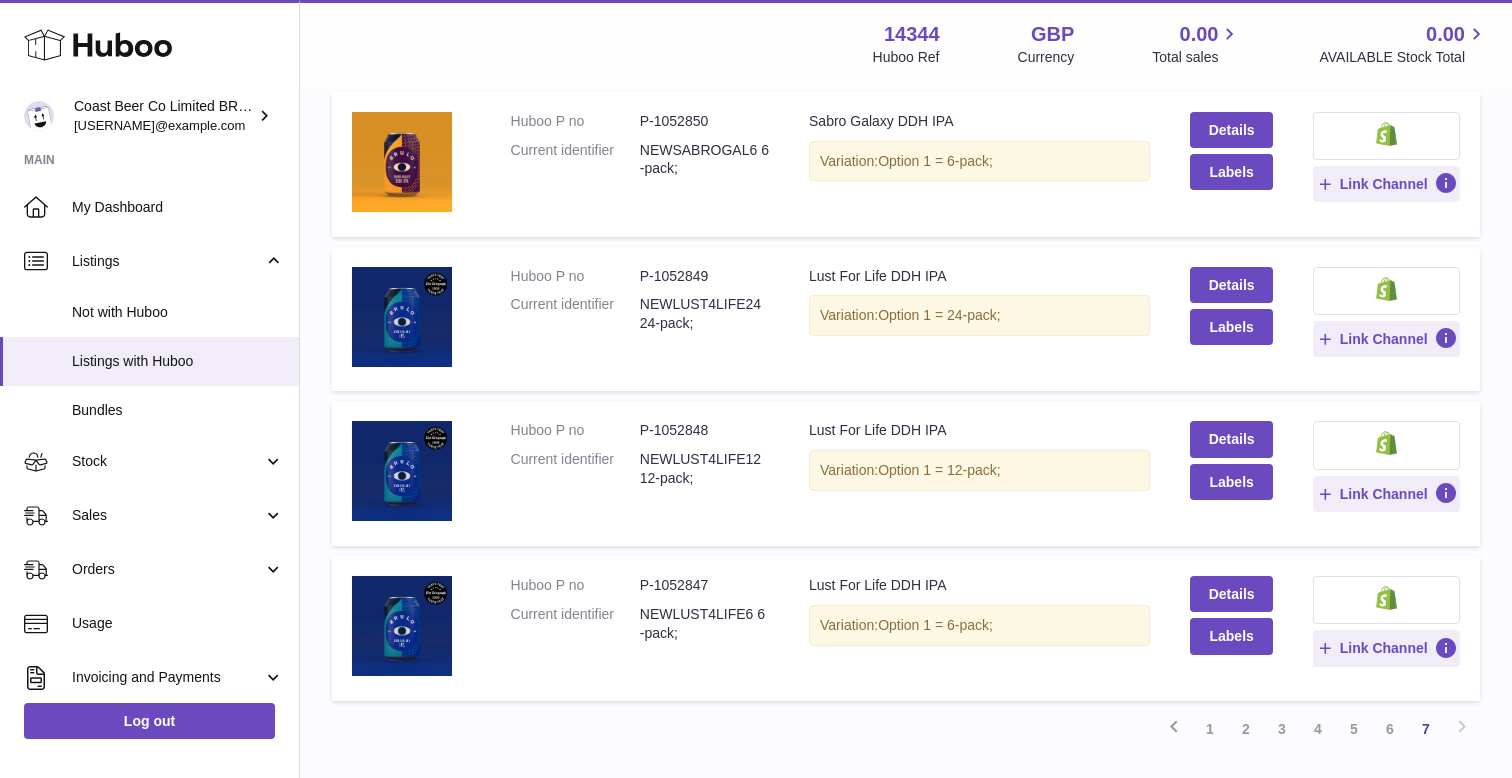scroll, scrollTop: 1266, scrollLeft: 0, axis: vertical 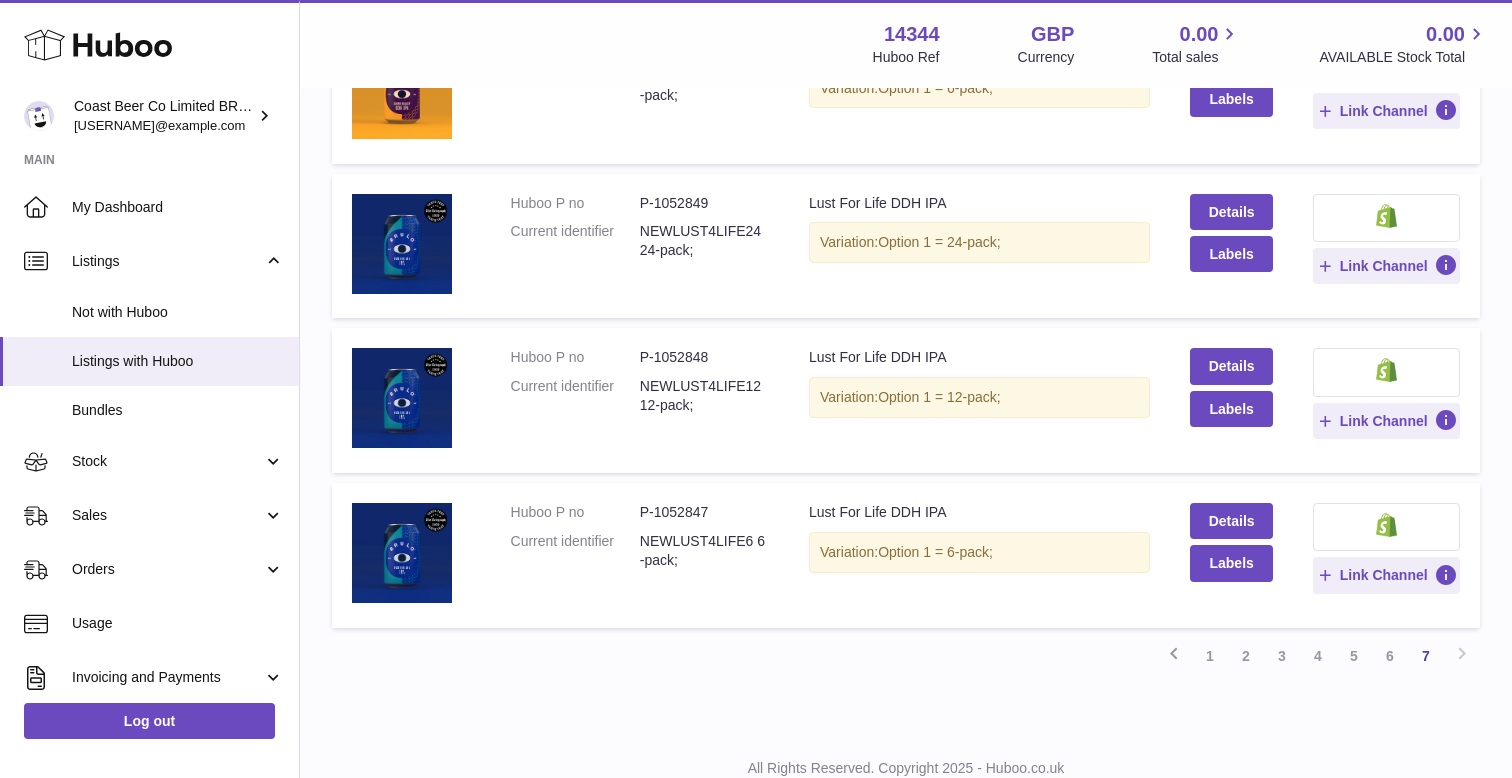 click on "NEWLUST4LIFE12
12-pack;" at bounding box center [704, 396] 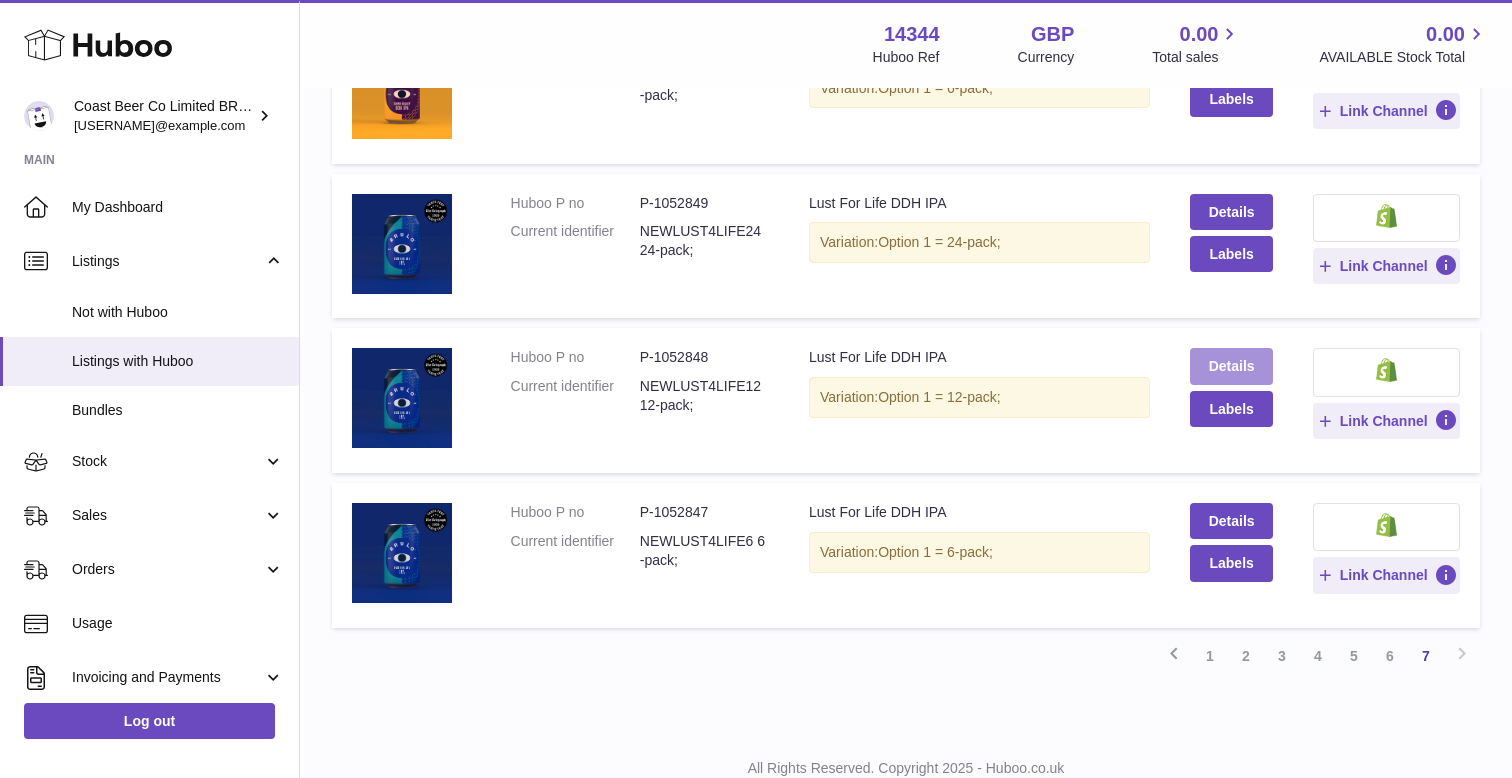 click on "Details" at bounding box center [1232, 366] 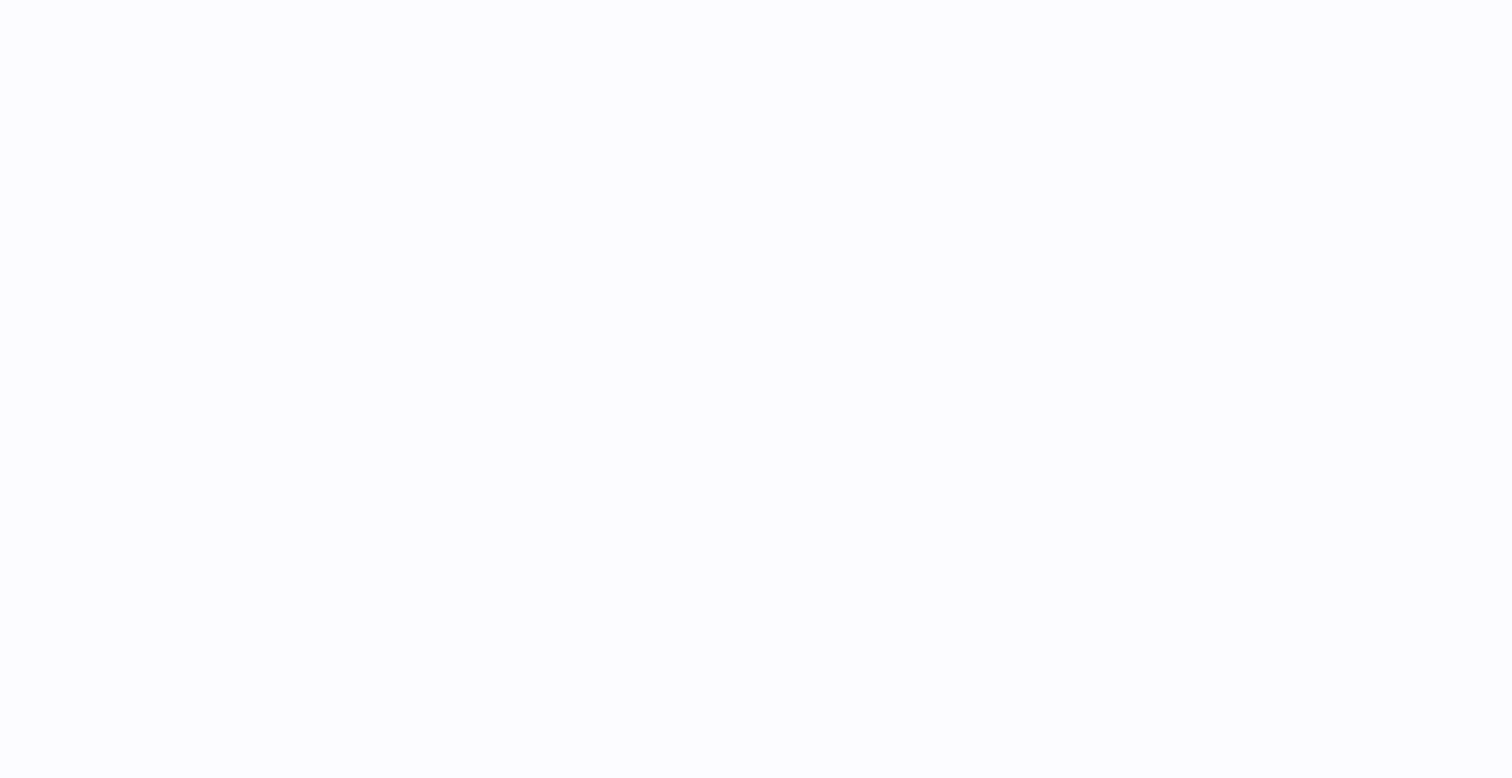 scroll, scrollTop: 0, scrollLeft: 0, axis: both 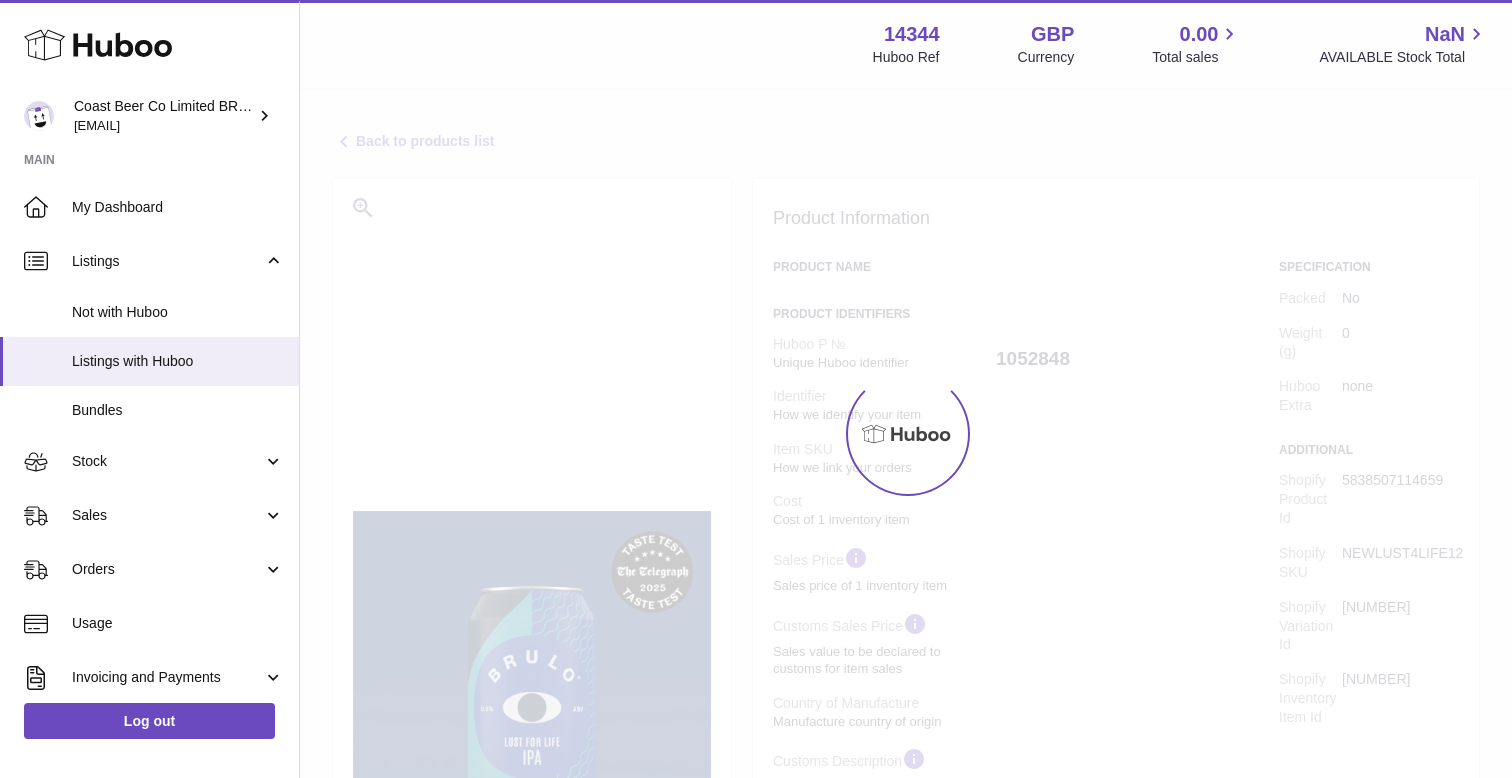 select on "**" 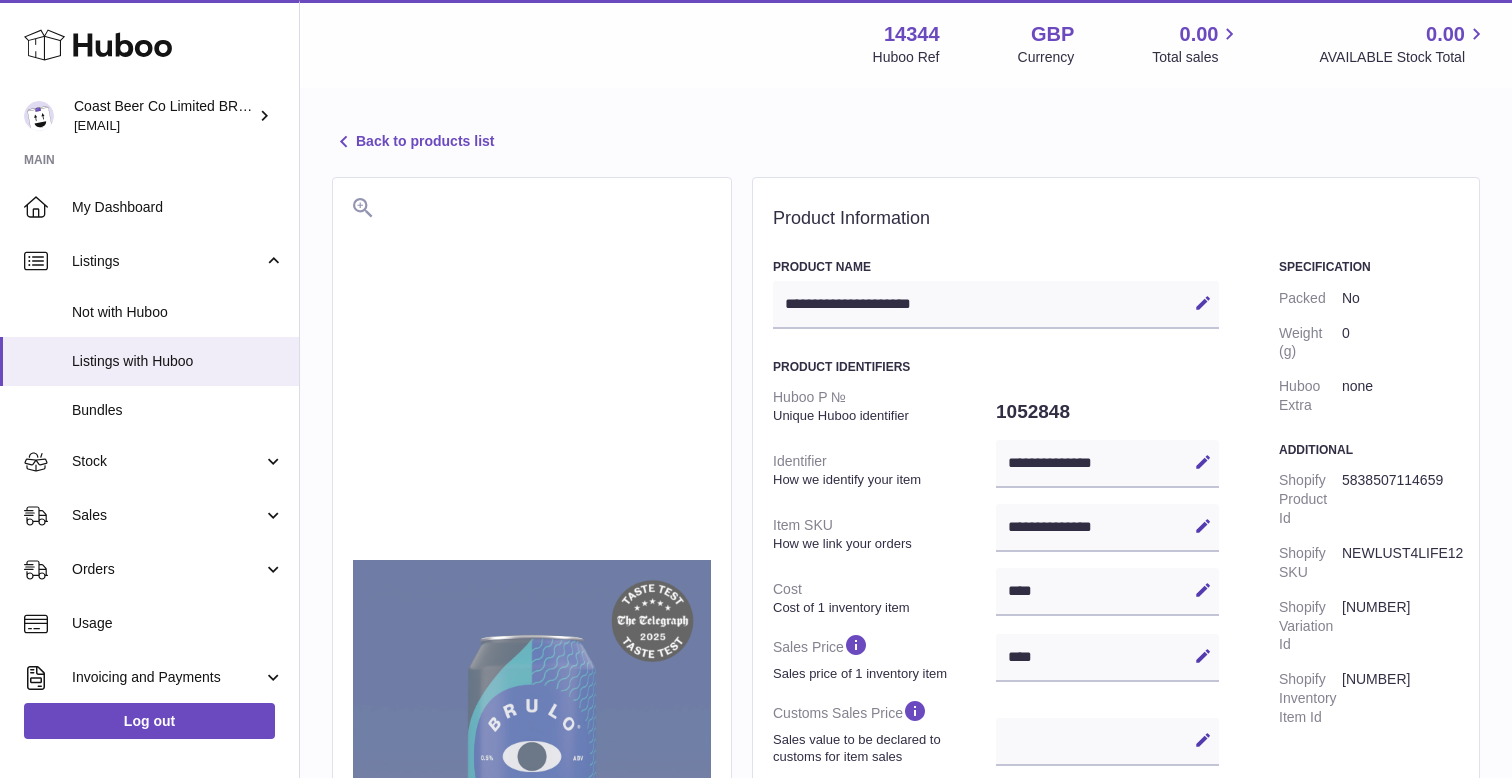 scroll, scrollTop: 85, scrollLeft: 0, axis: vertical 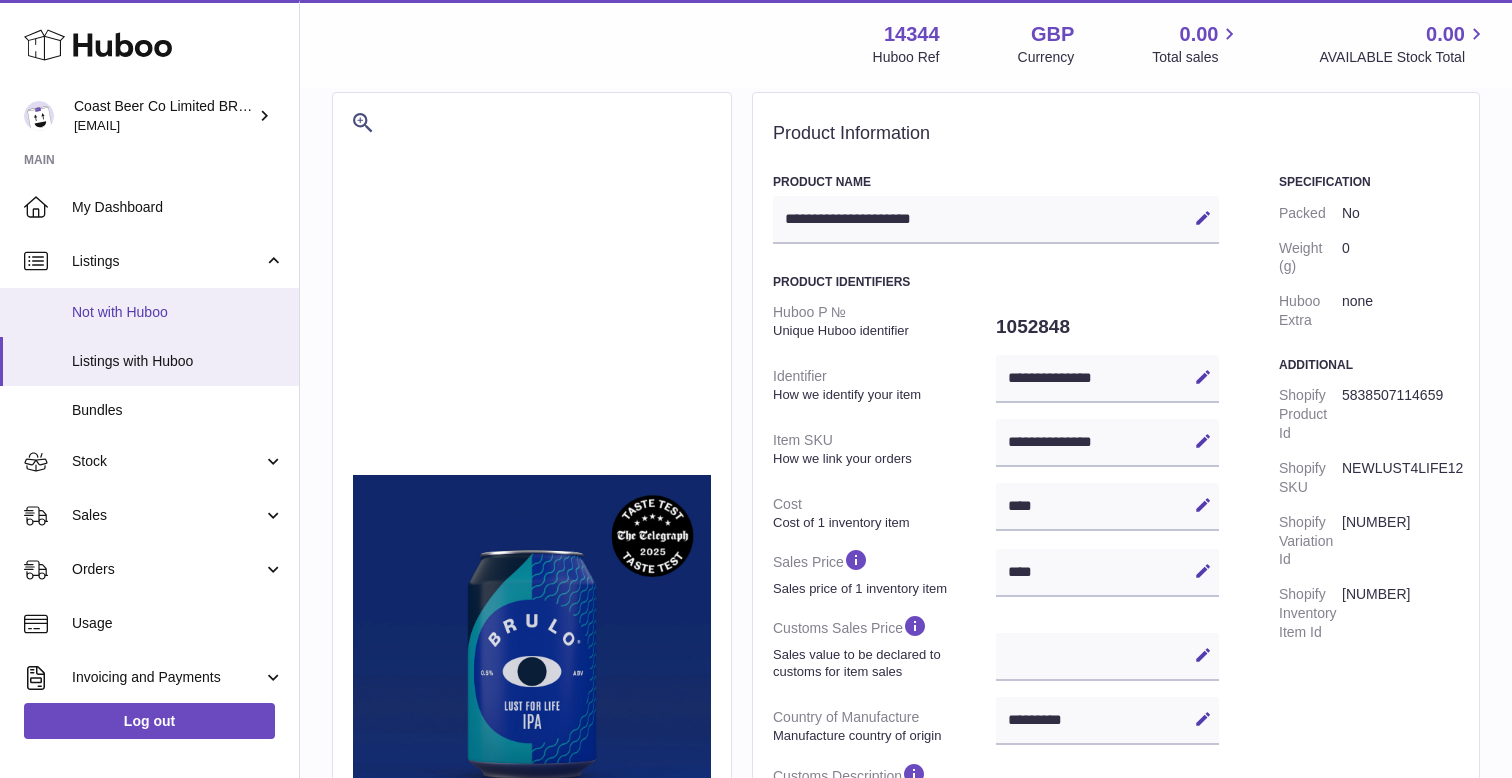 click on "Not with Huboo" at bounding box center [178, 312] 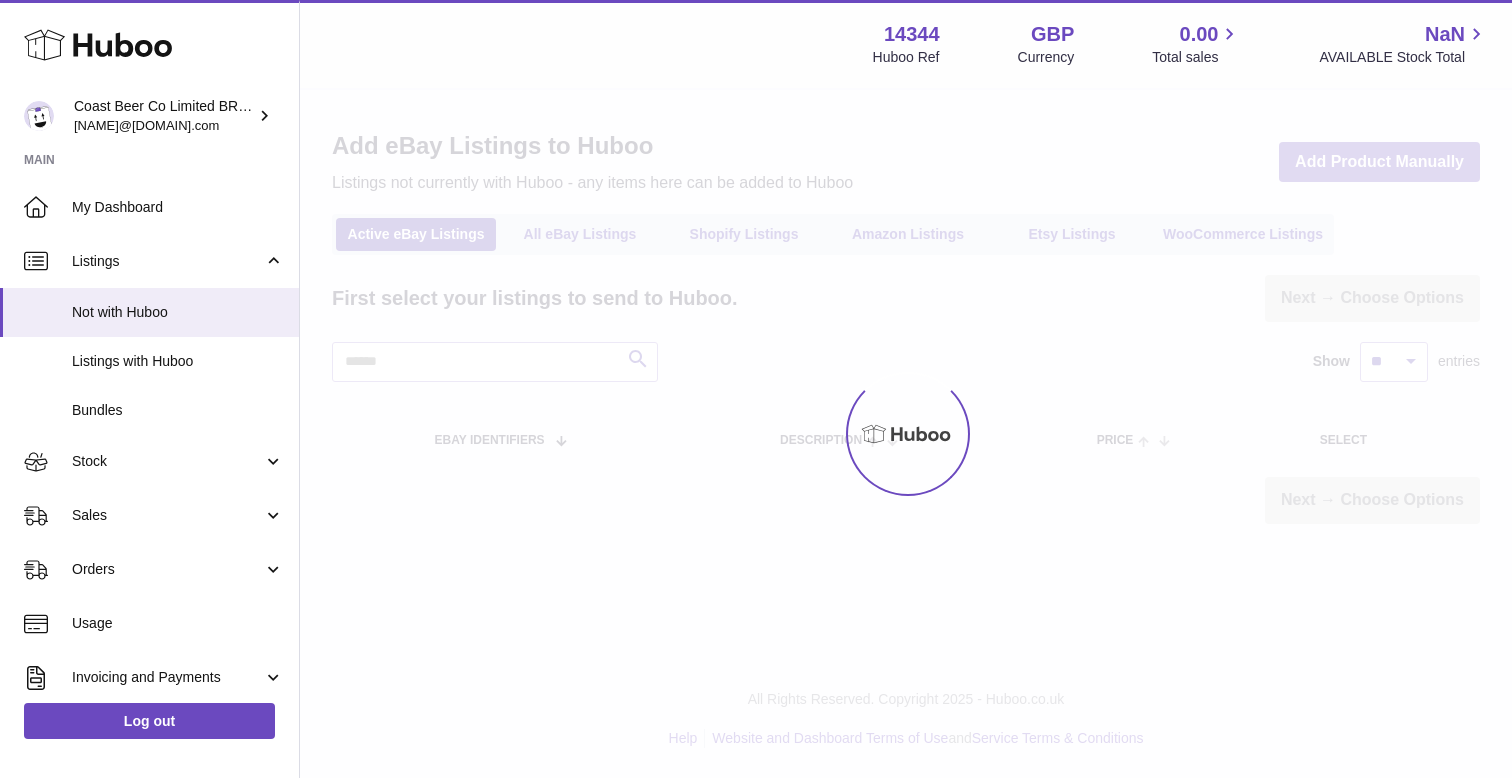 scroll, scrollTop: 0, scrollLeft: 0, axis: both 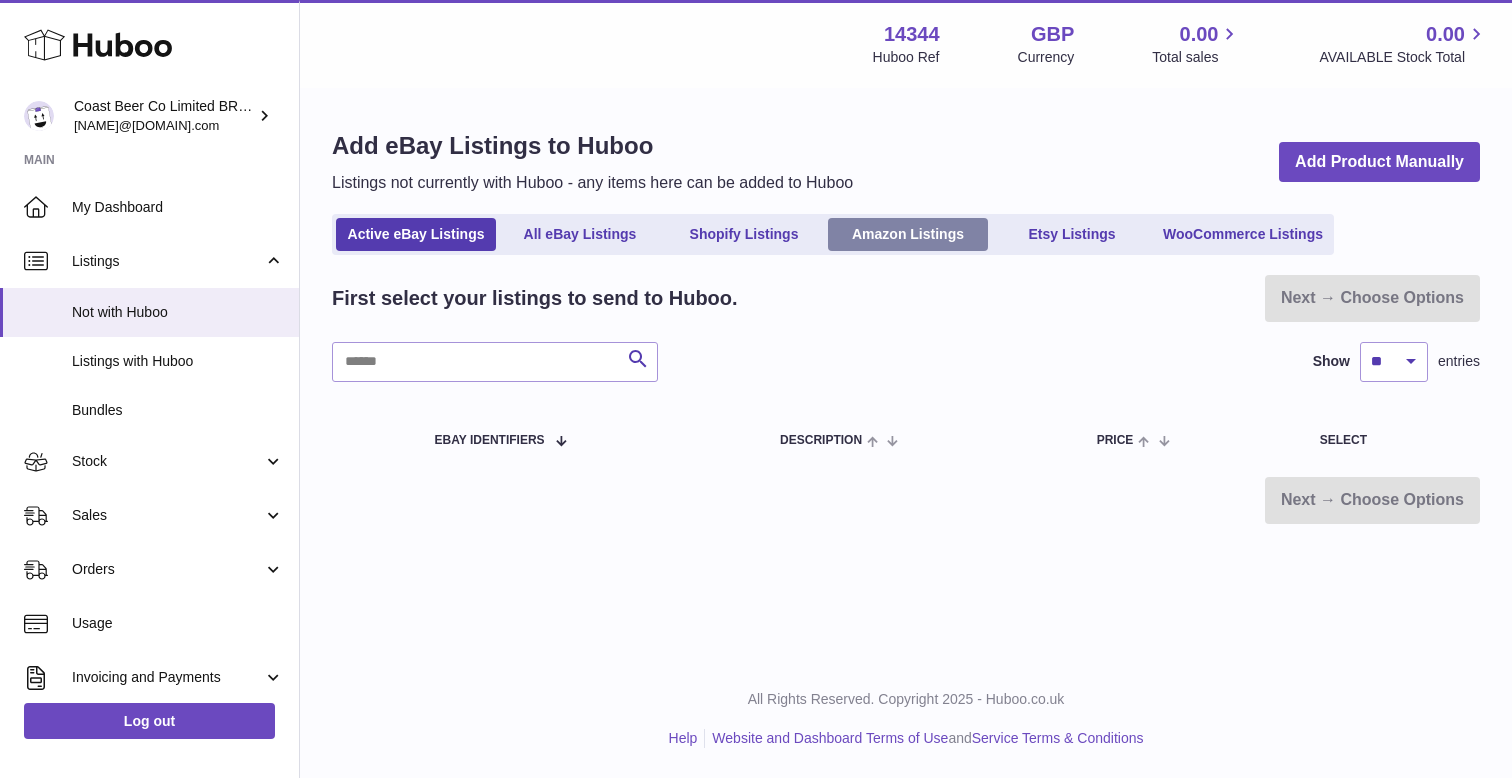 click on "Amazon Listings" at bounding box center (908, 234) 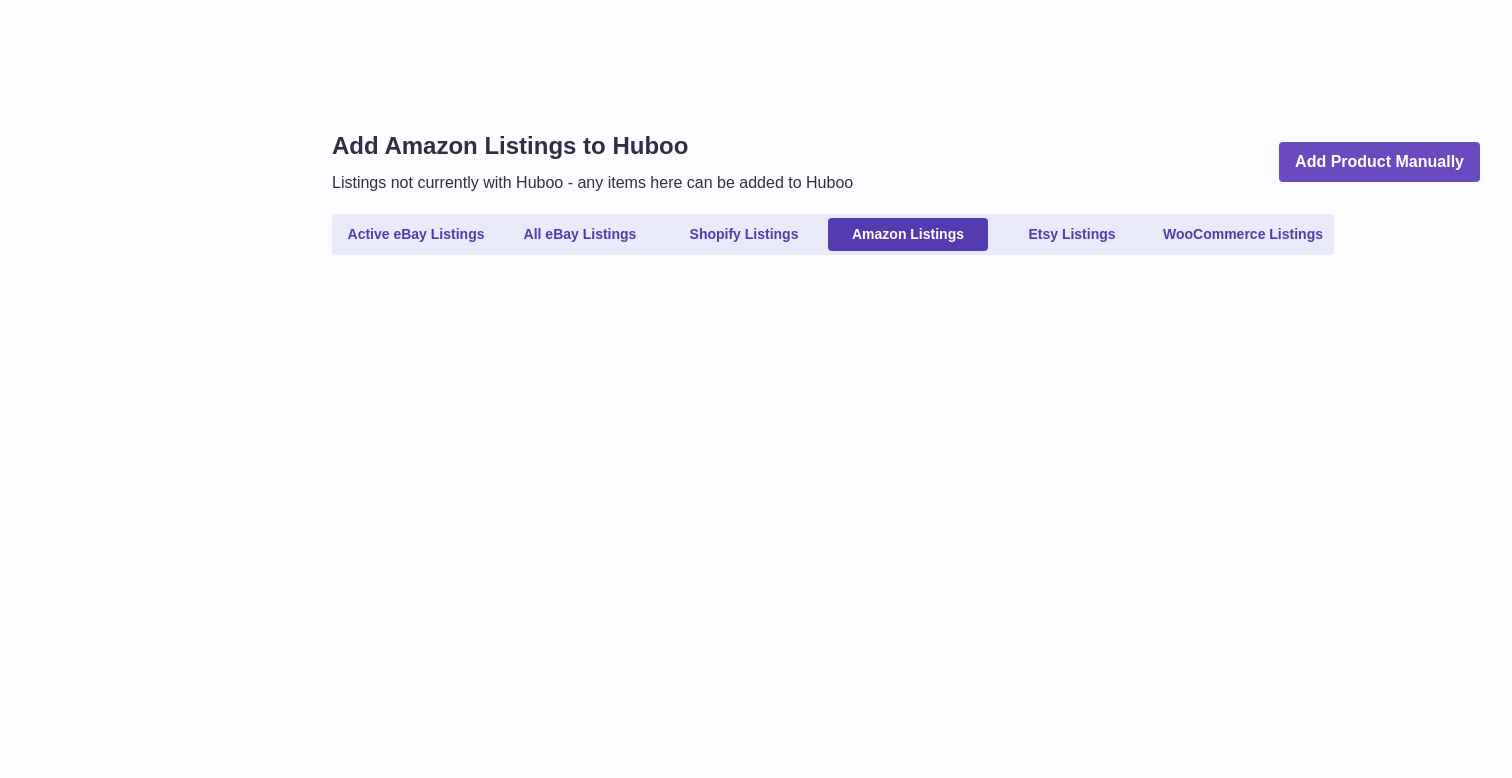 scroll, scrollTop: 0, scrollLeft: 0, axis: both 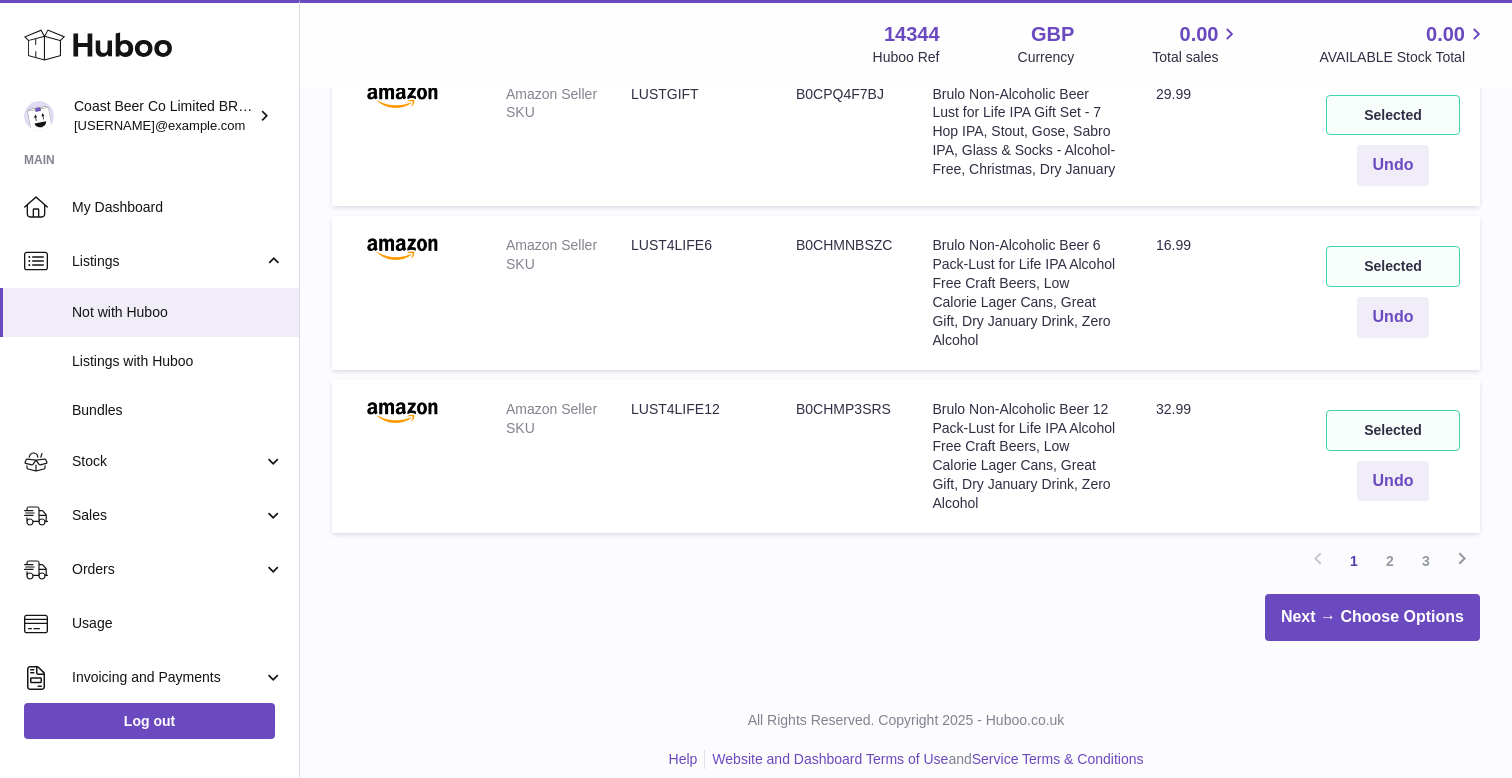 click on "Selected" at bounding box center [1393, 430] 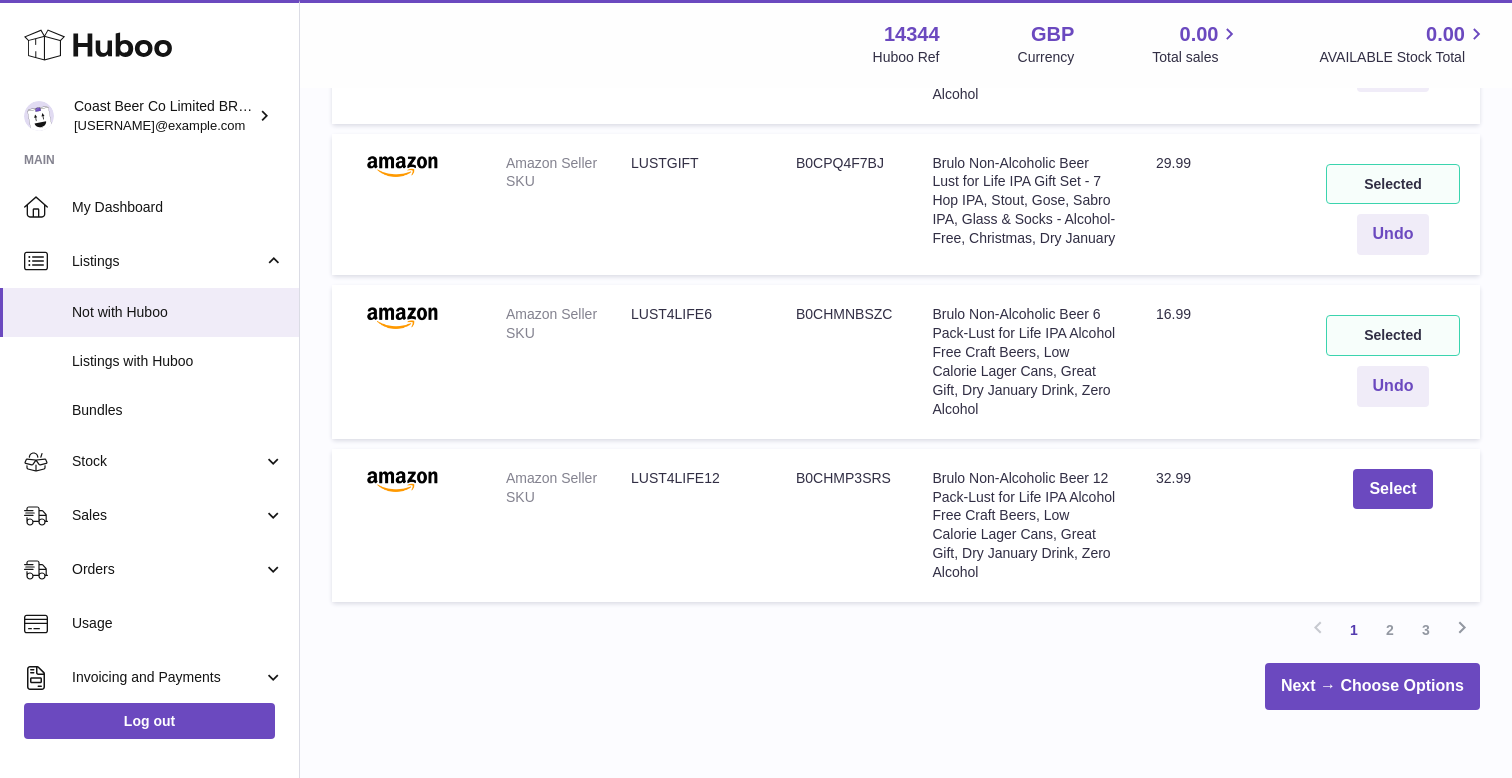 scroll, scrollTop: 1428, scrollLeft: 0, axis: vertical 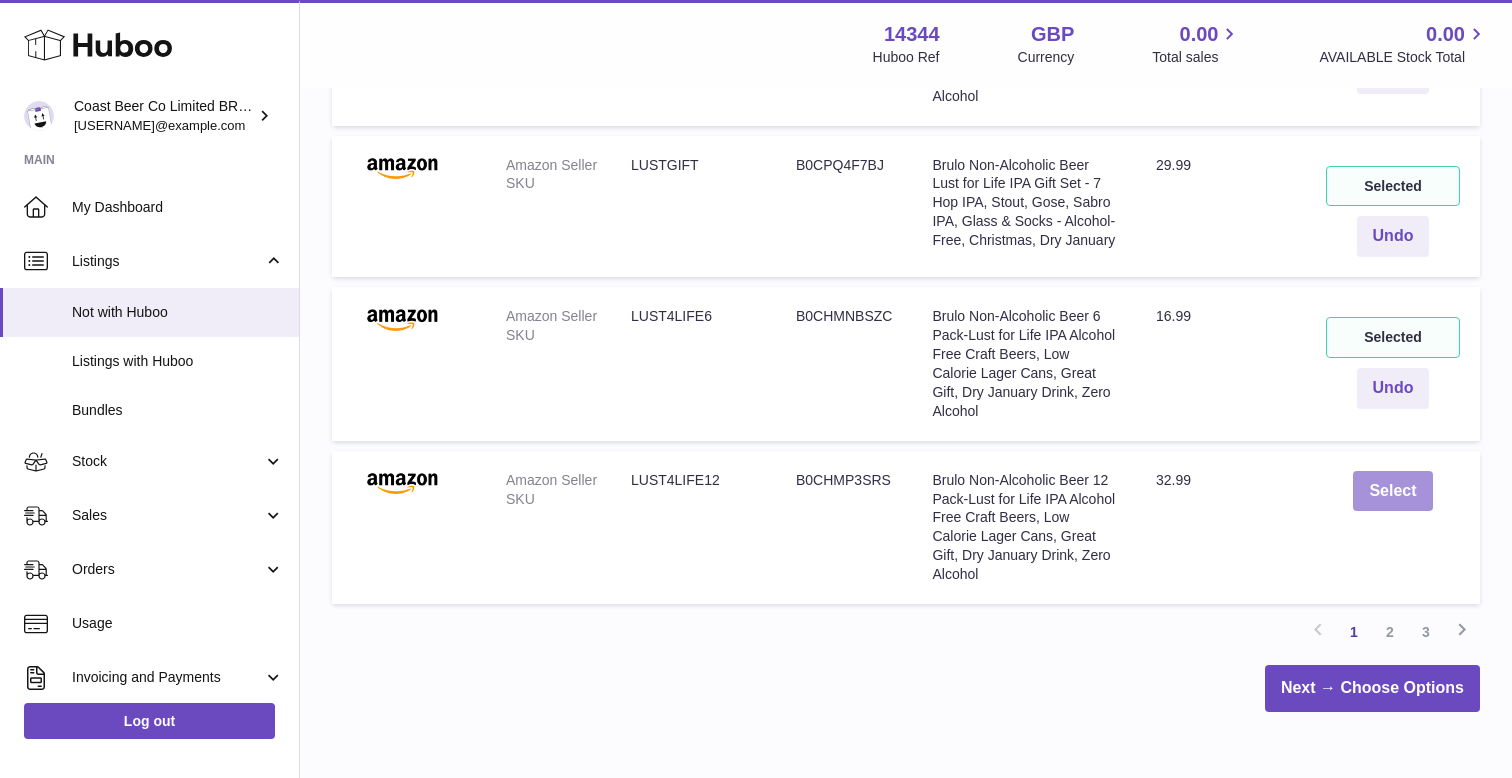 click on "Select" at bounding box center (1392, 491) 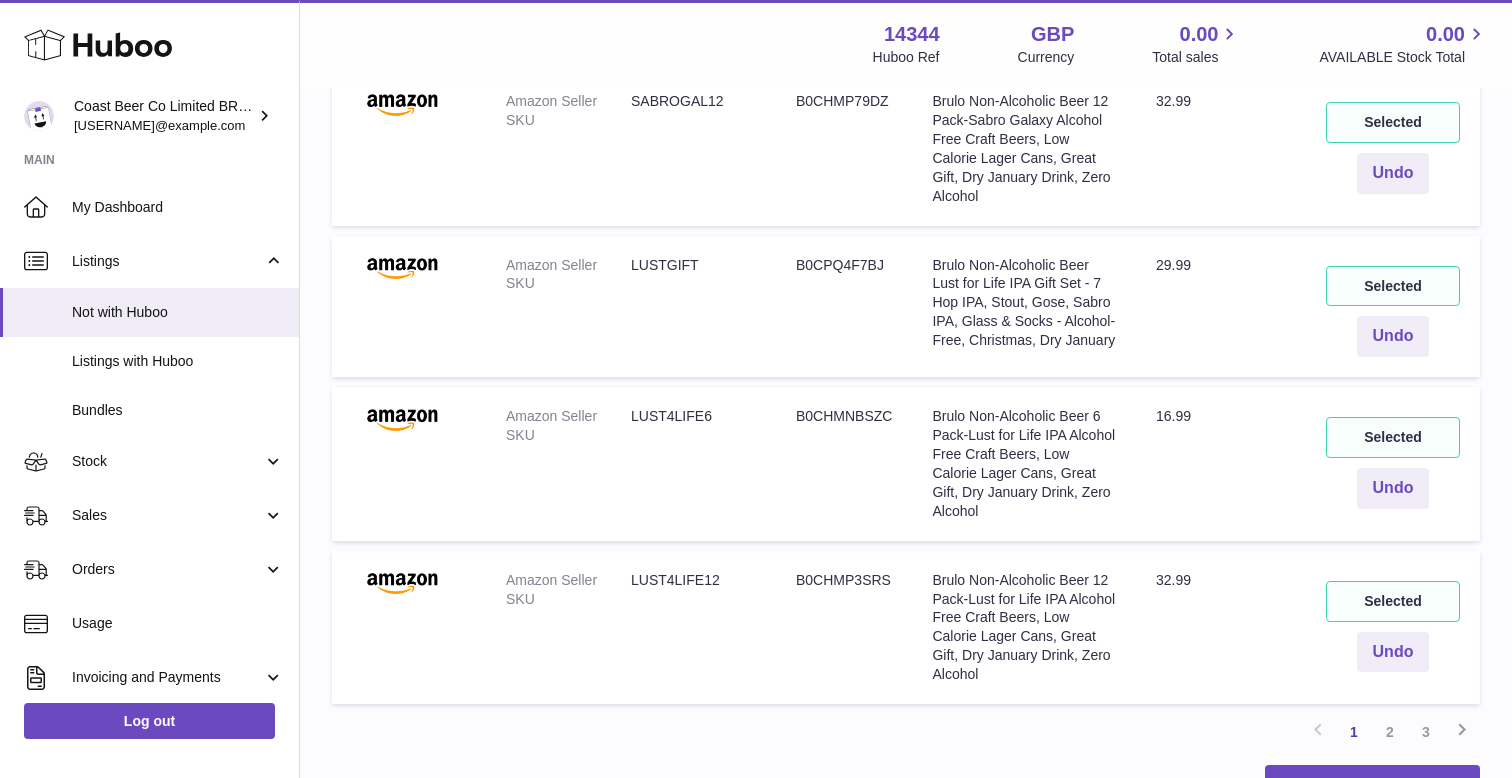 scroll, scrollTop: 1324, scrollLeft: 0, axis: vertical 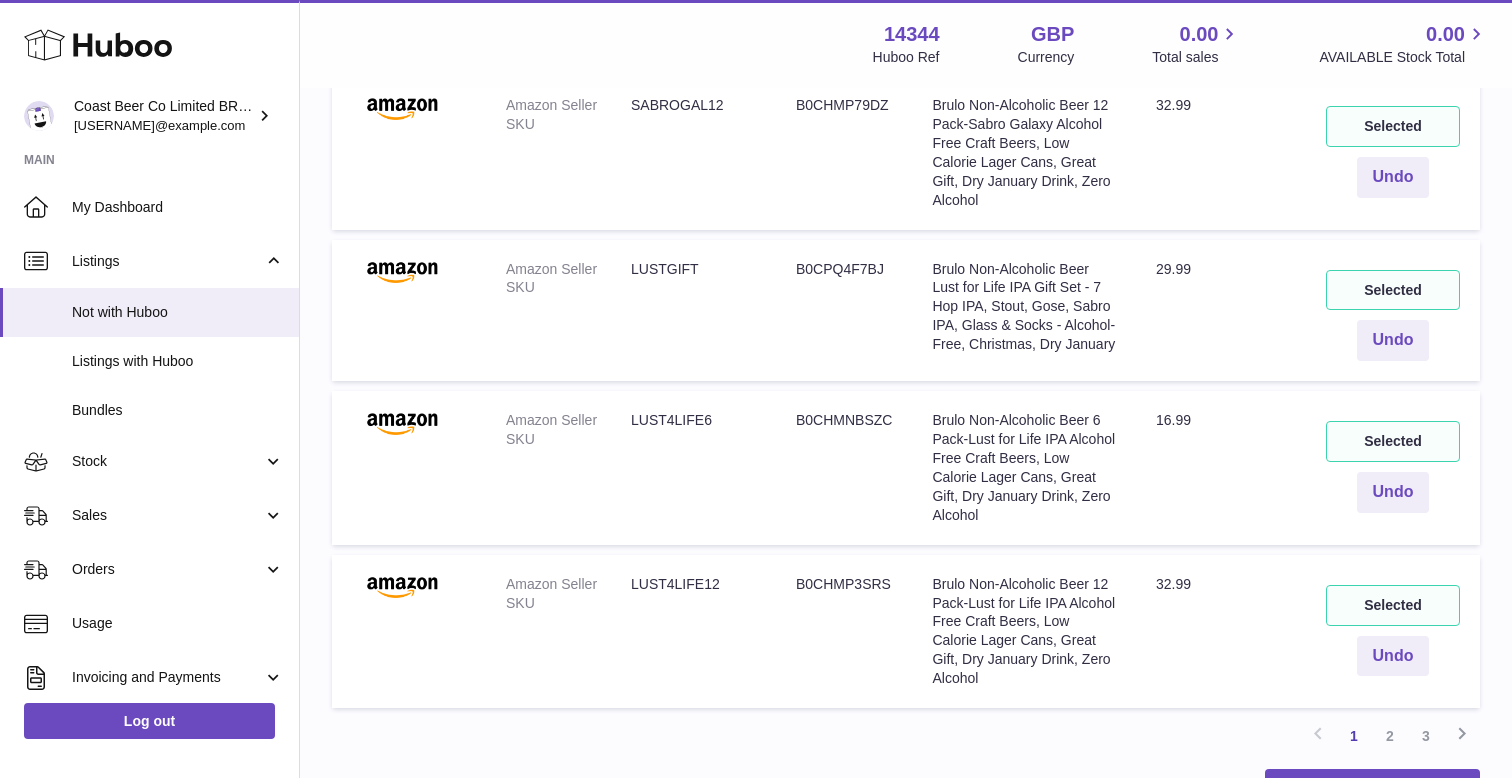 click on "Description
Brulo Non-Alcoholic Beer 6 Pack-Lust for Life IPA Alcohol Free Craft Beers, Low Calorie Lager Cans, Great Gift, Dry January Drink, Zero Alcohol" at bounding box center [1024, 467] 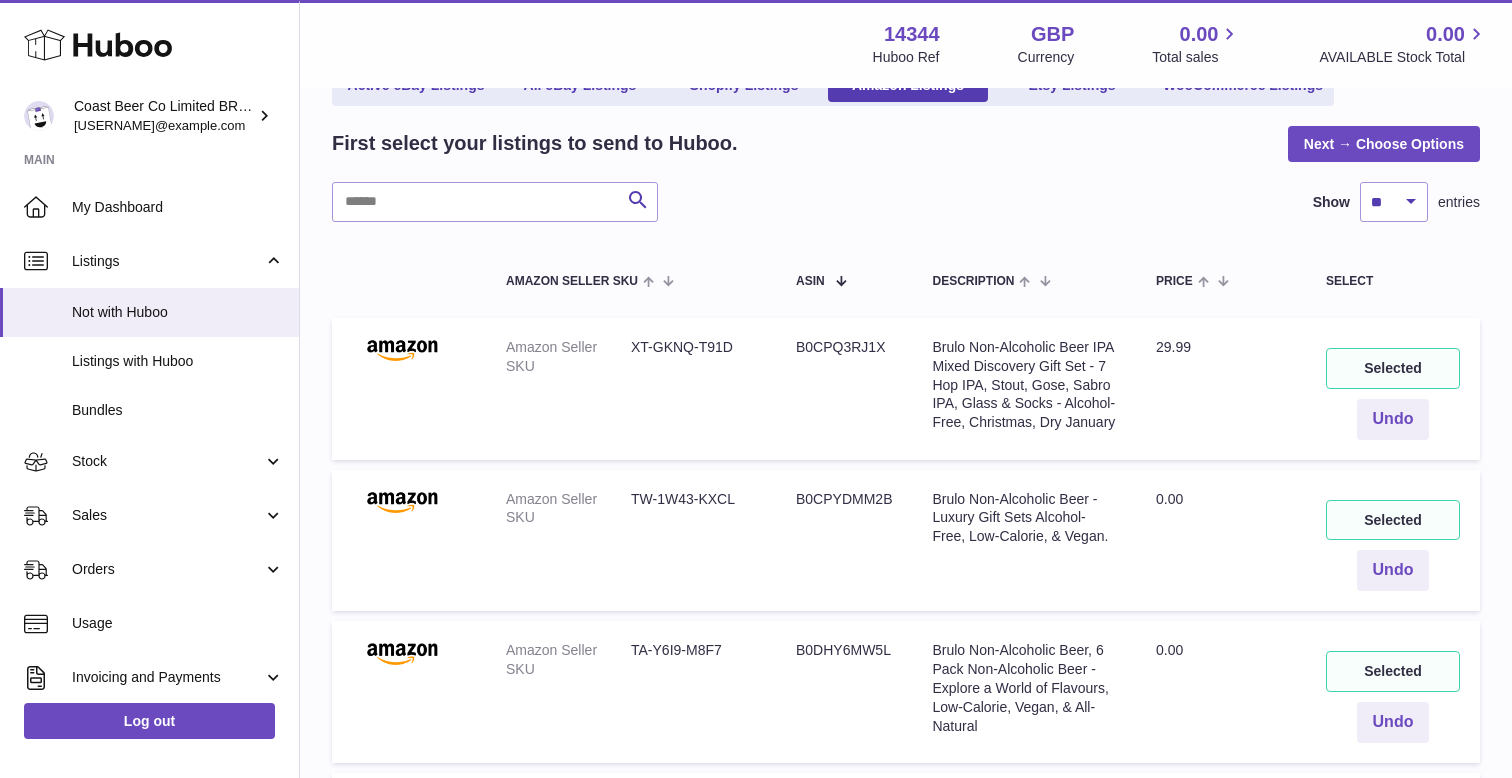 scroll, scrollTop: 0, scrollLeft: 0, axis: both 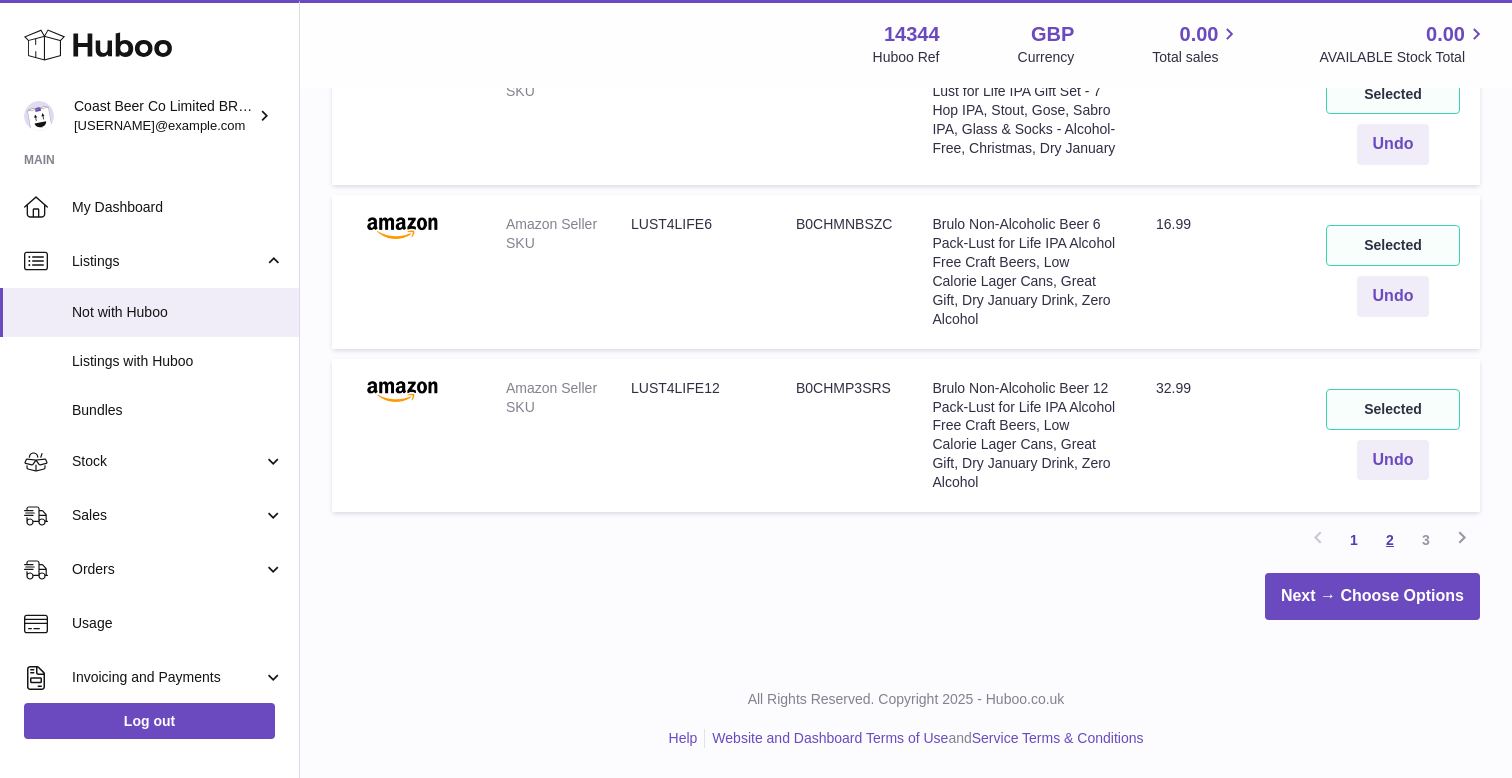 click on "2" at bounding box center [1390, 540] 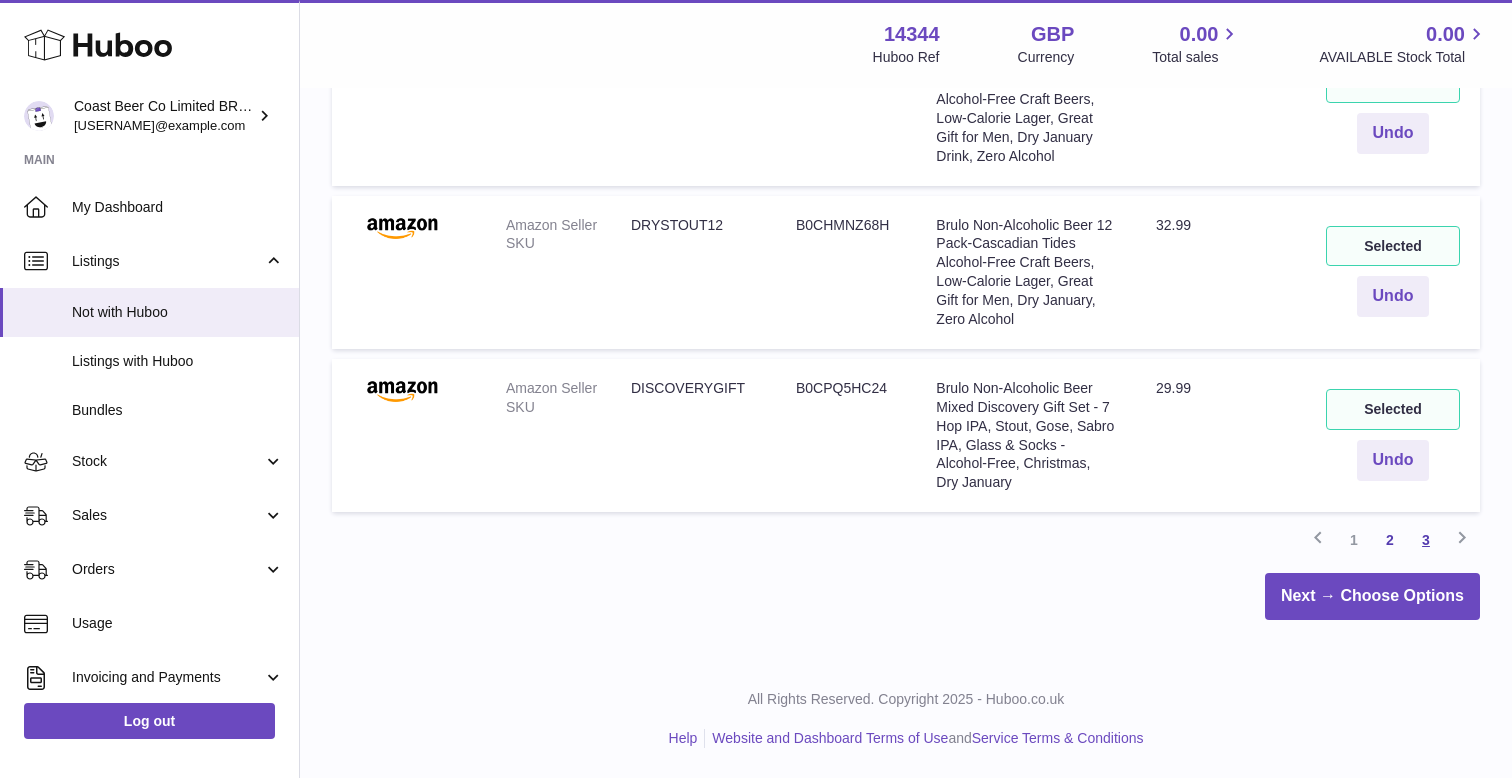 click on "3" at bounding box center [1426, 540] 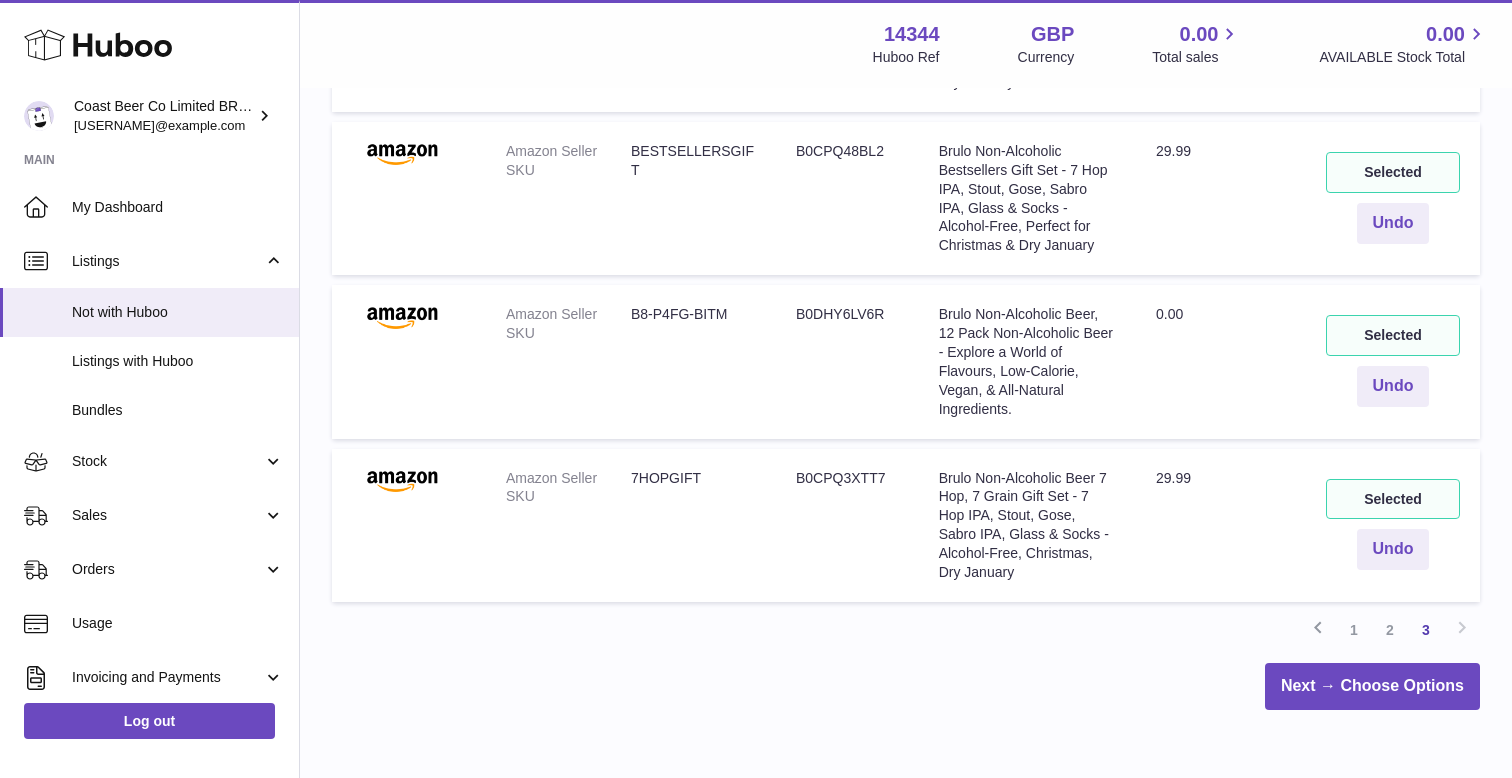 scroll, scrollTop: 1065, scrollLeft: 0, axis: vertical 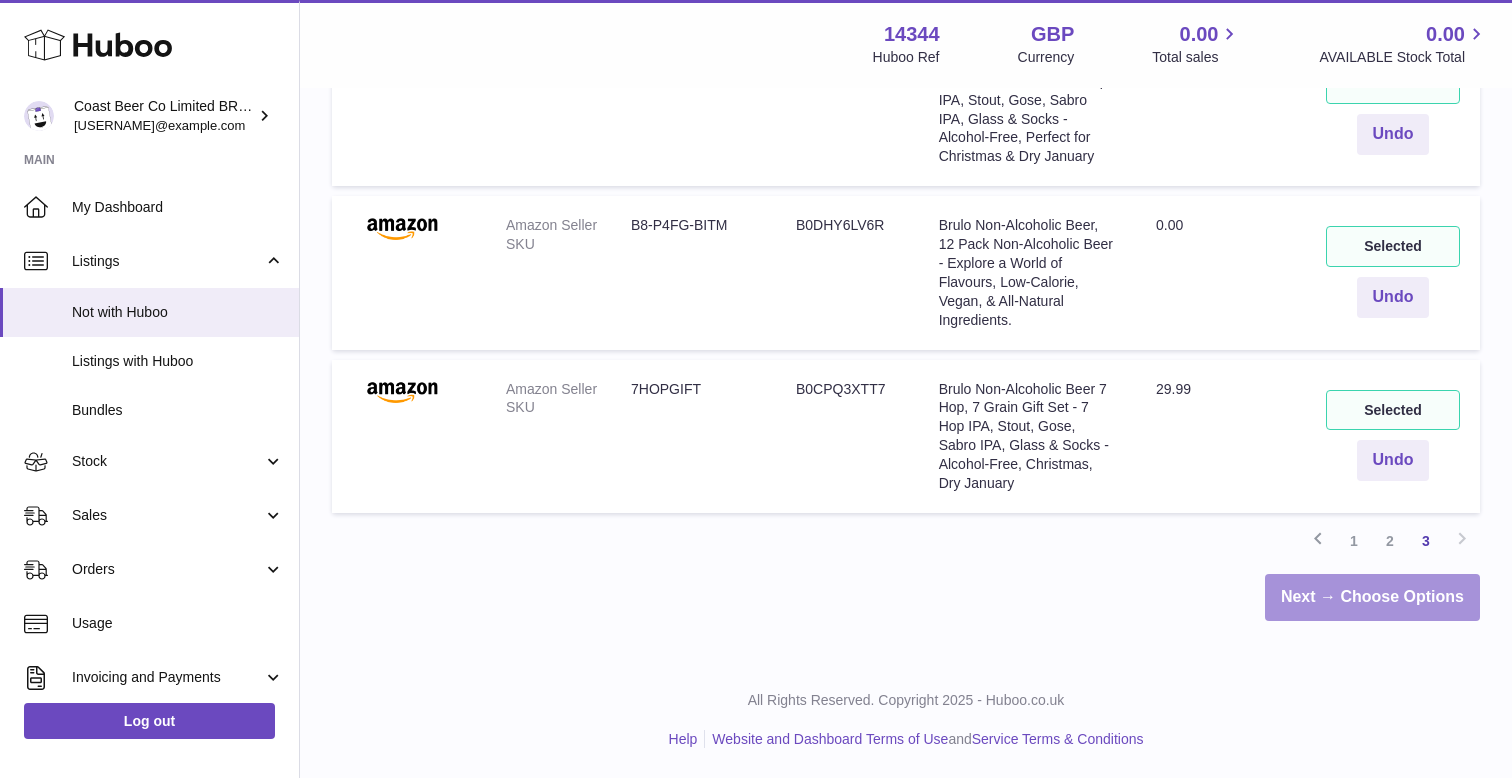 click on "Next → Choose Options" at bounding box center (1372, 597) 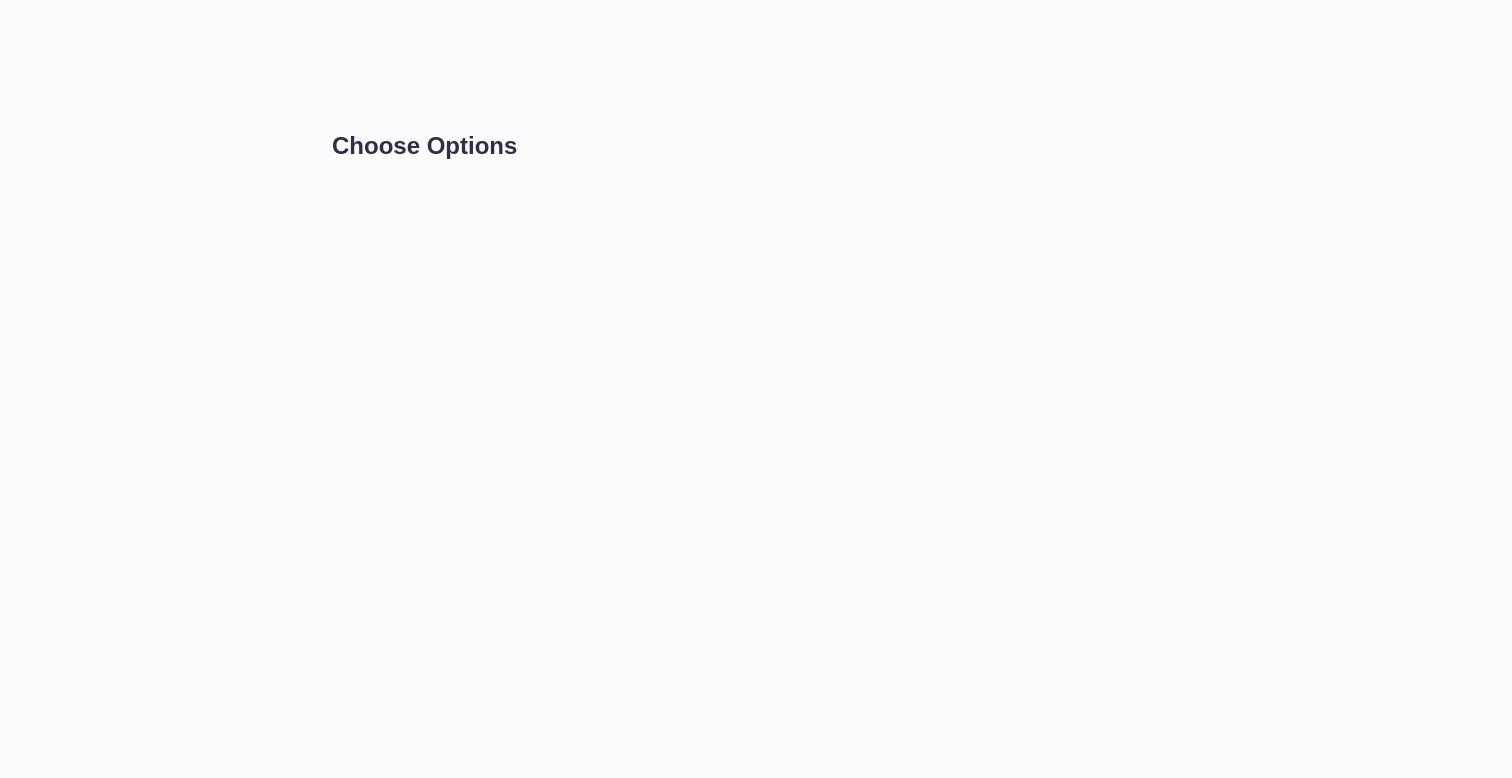 scroll, scrollTop: 0, scrollLeft: 0, axis: both 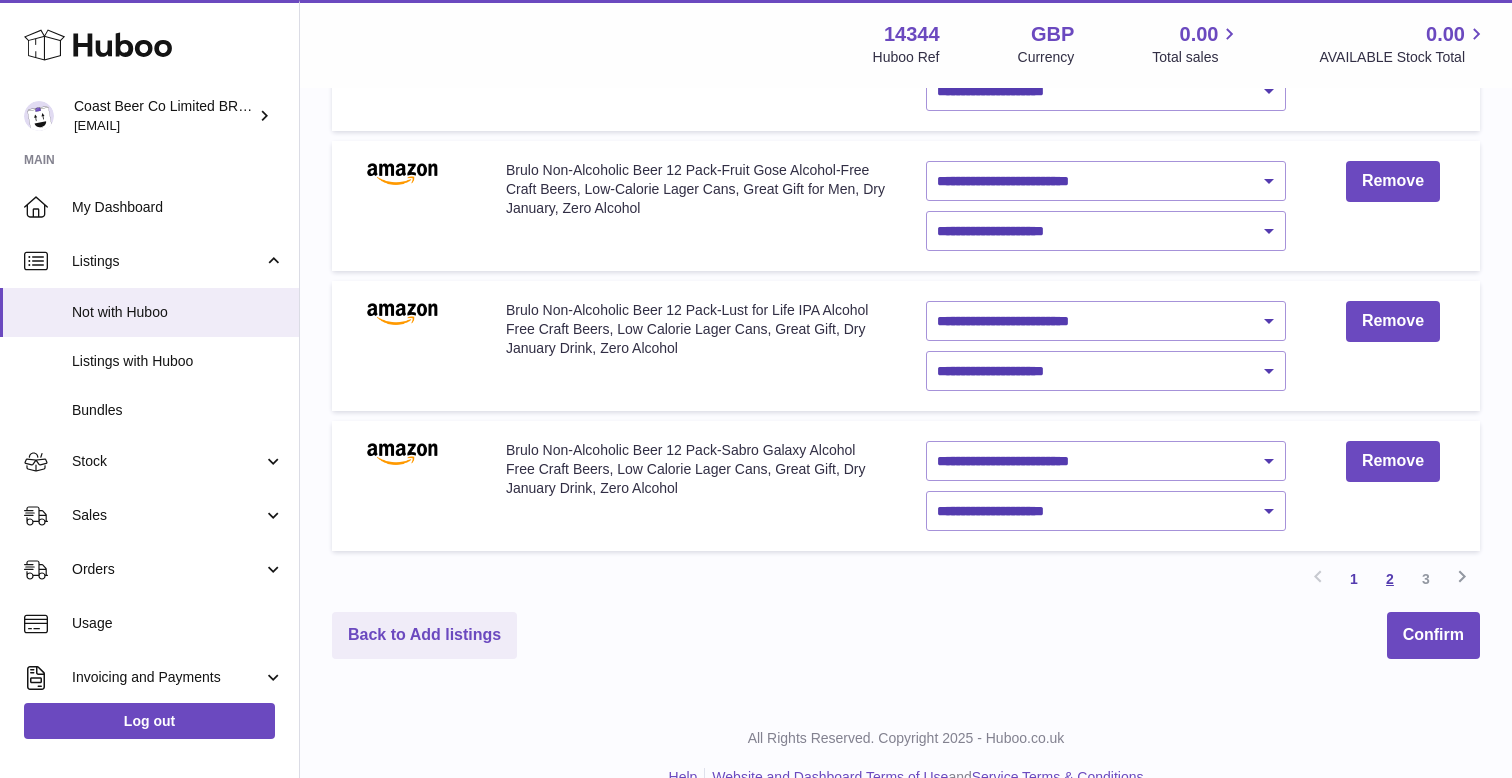 click on "2" at bounding box center (1390, 579) 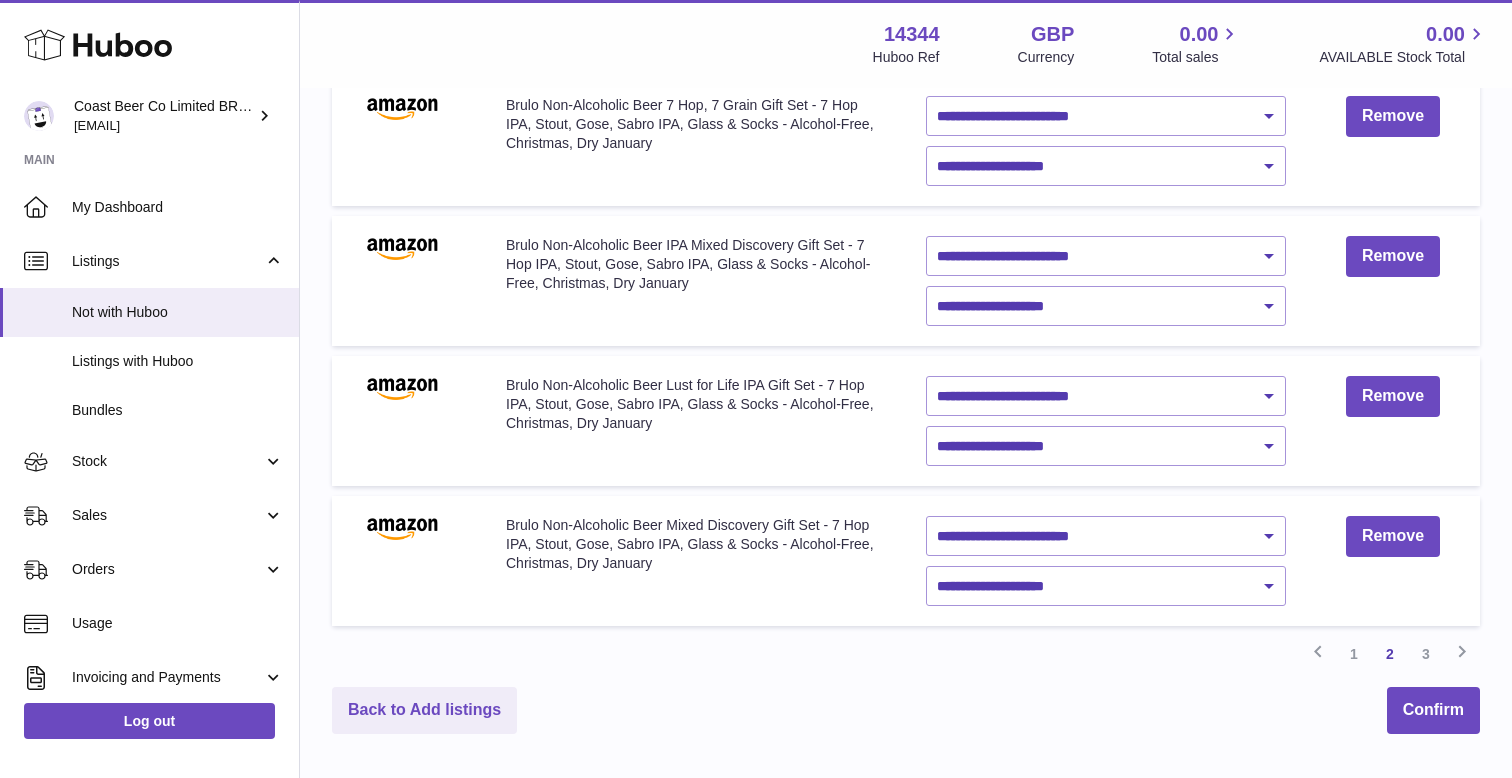 scroll, scrollTop: 1086, scrollLeft: 0, axis: vertical 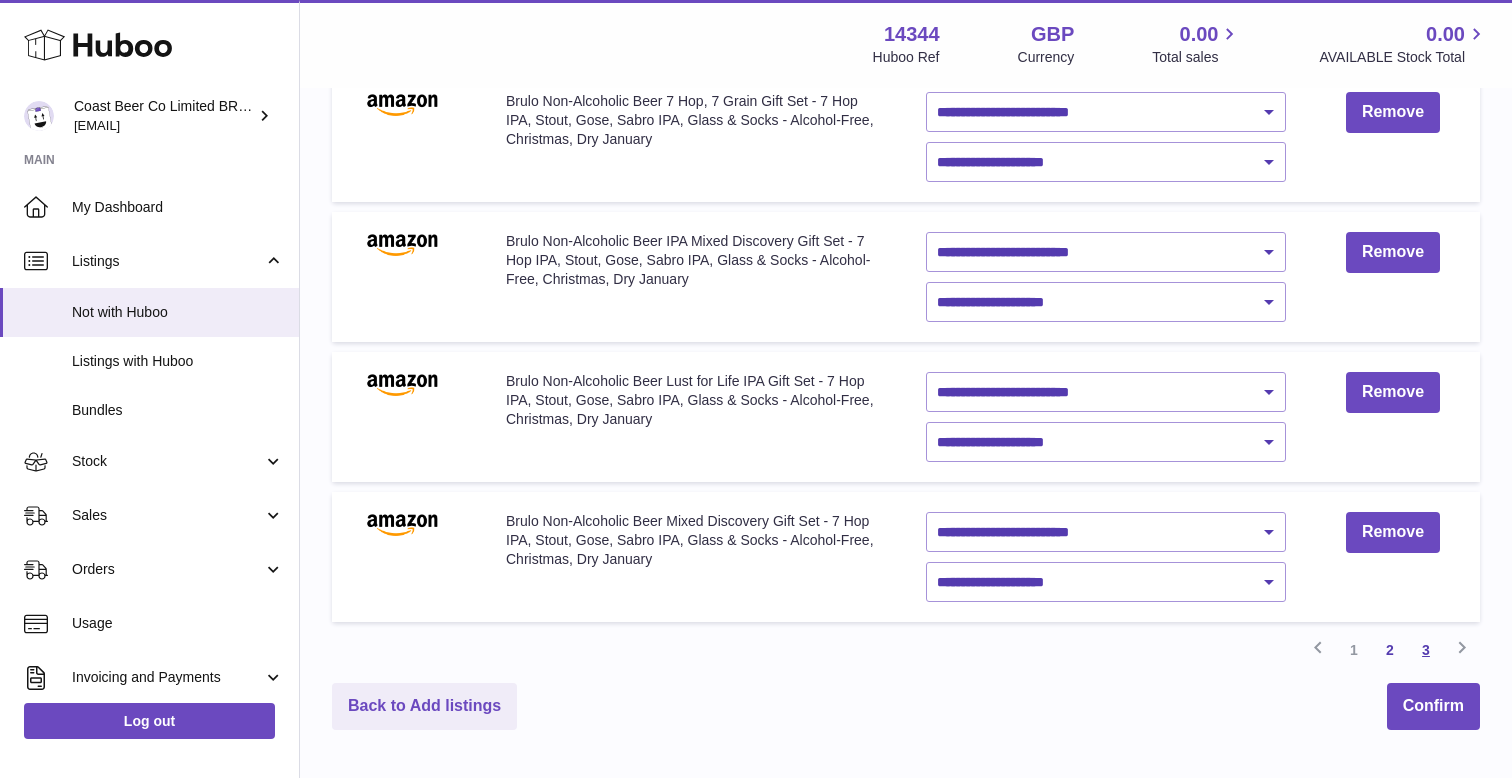 click on "3" at bounding box center [1426, 650] 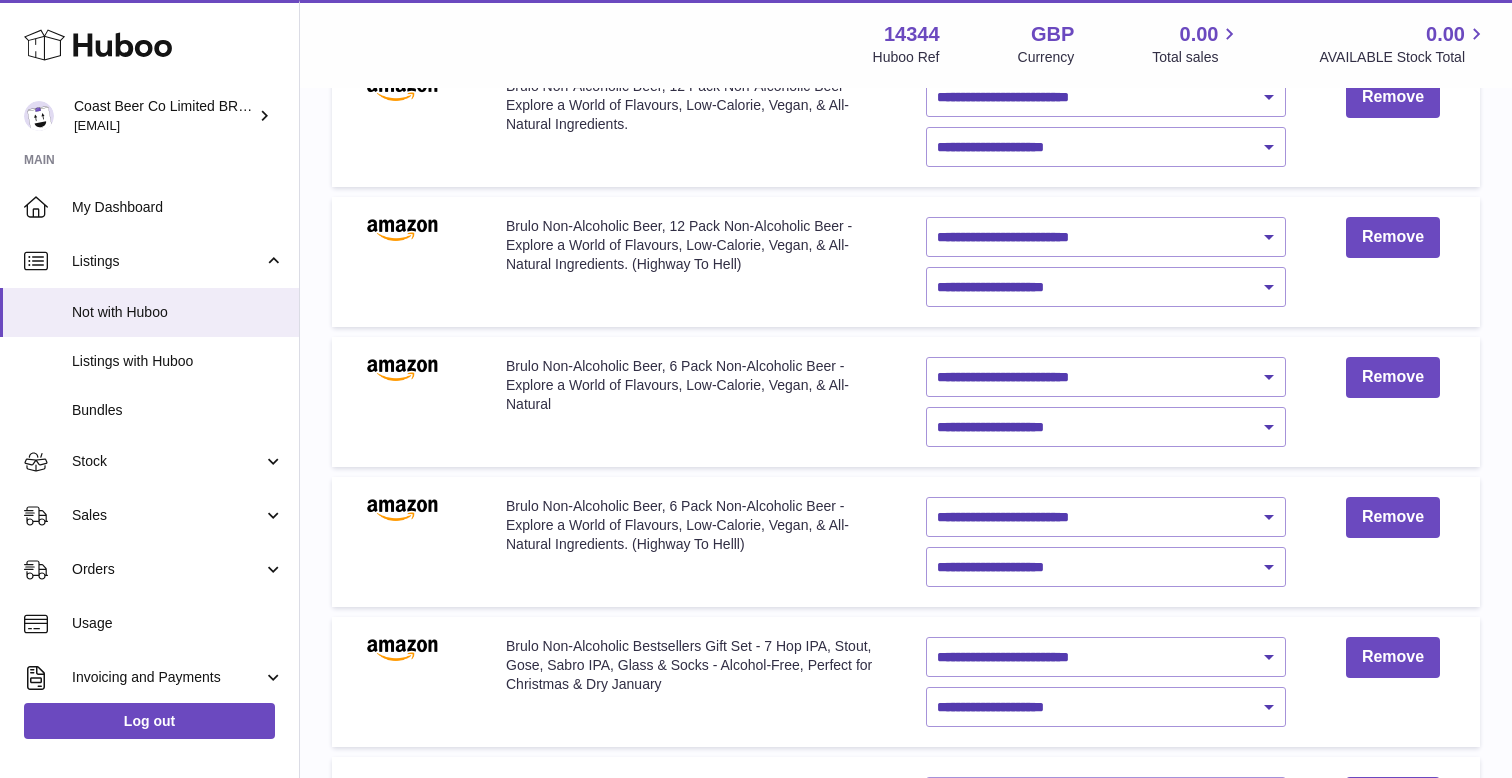 scroll, scrollTop: 776, scrollLeft: 0, axis: vertical 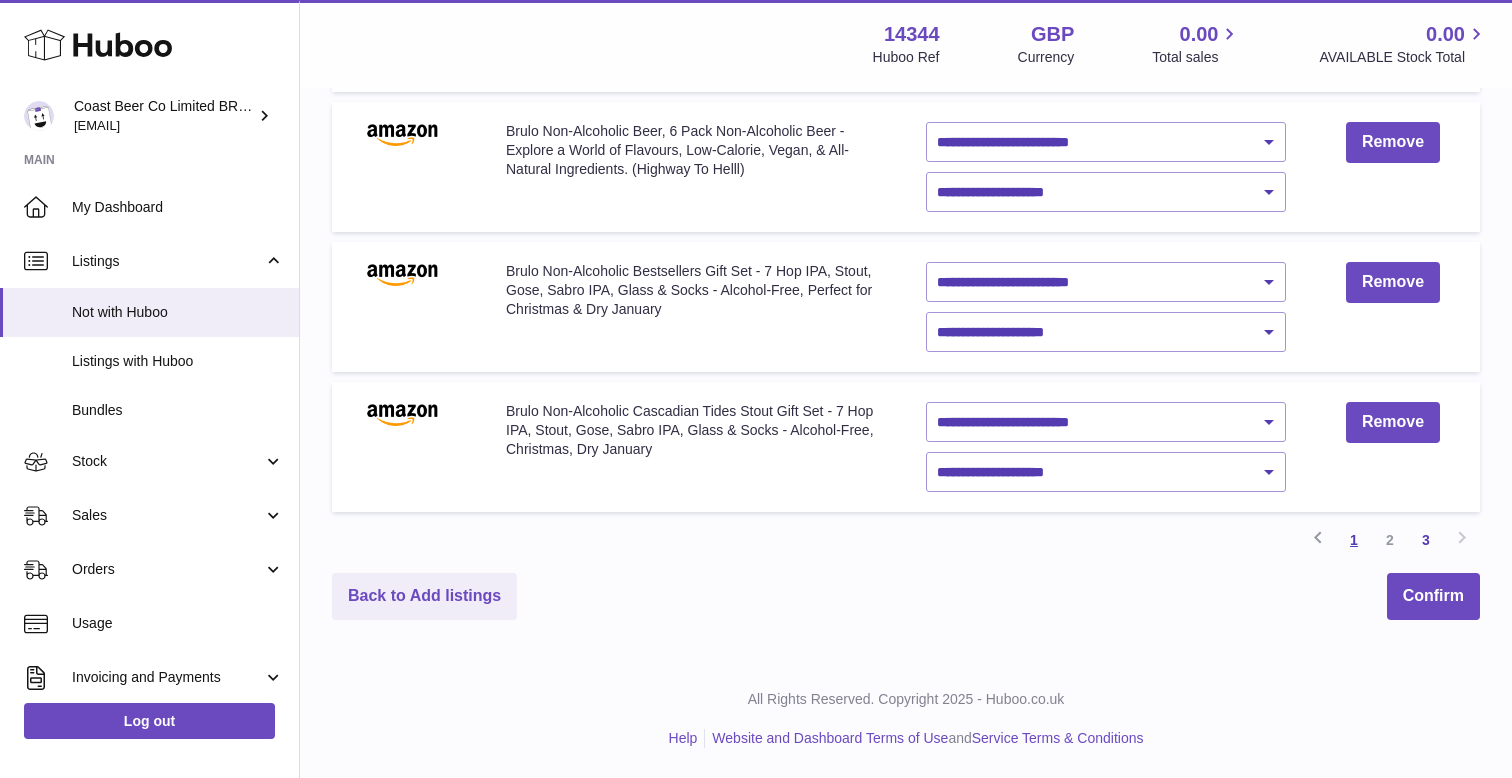 click on "1" at bounding box center [1354, 540] 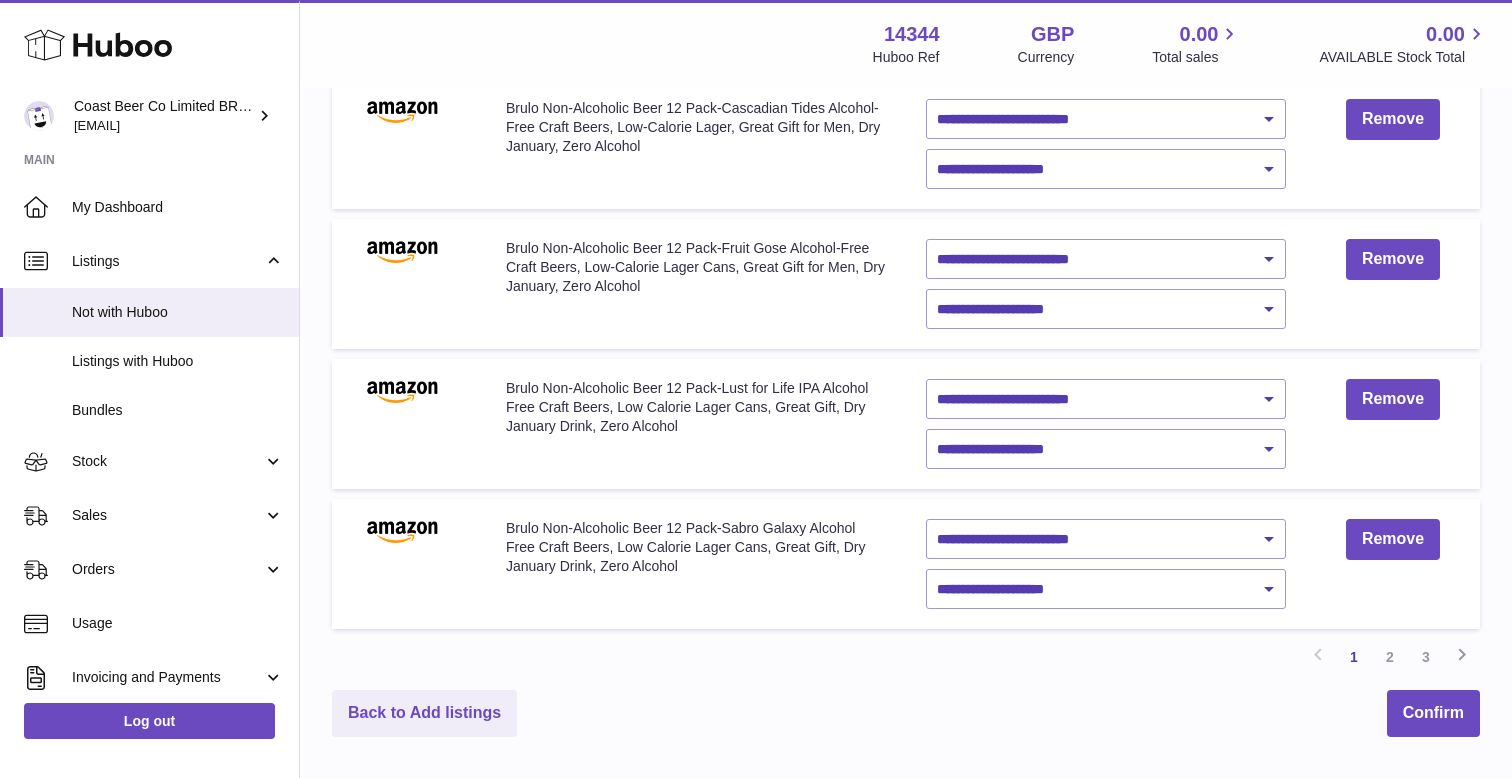 scroll, scrollTop: 1081, scrollLeft: 0, axis: vertical 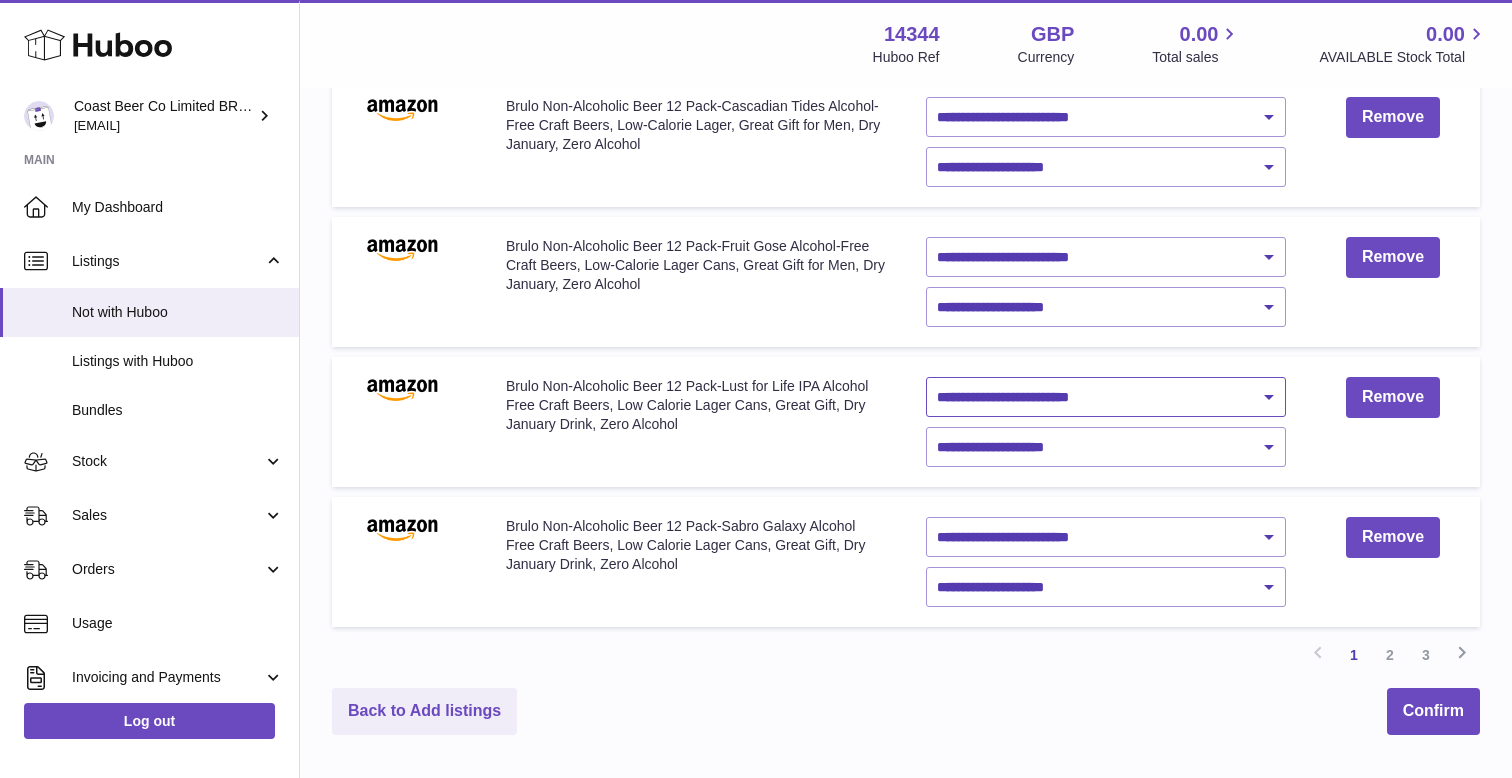 click on "**********" at bounding box center [1106, 397] 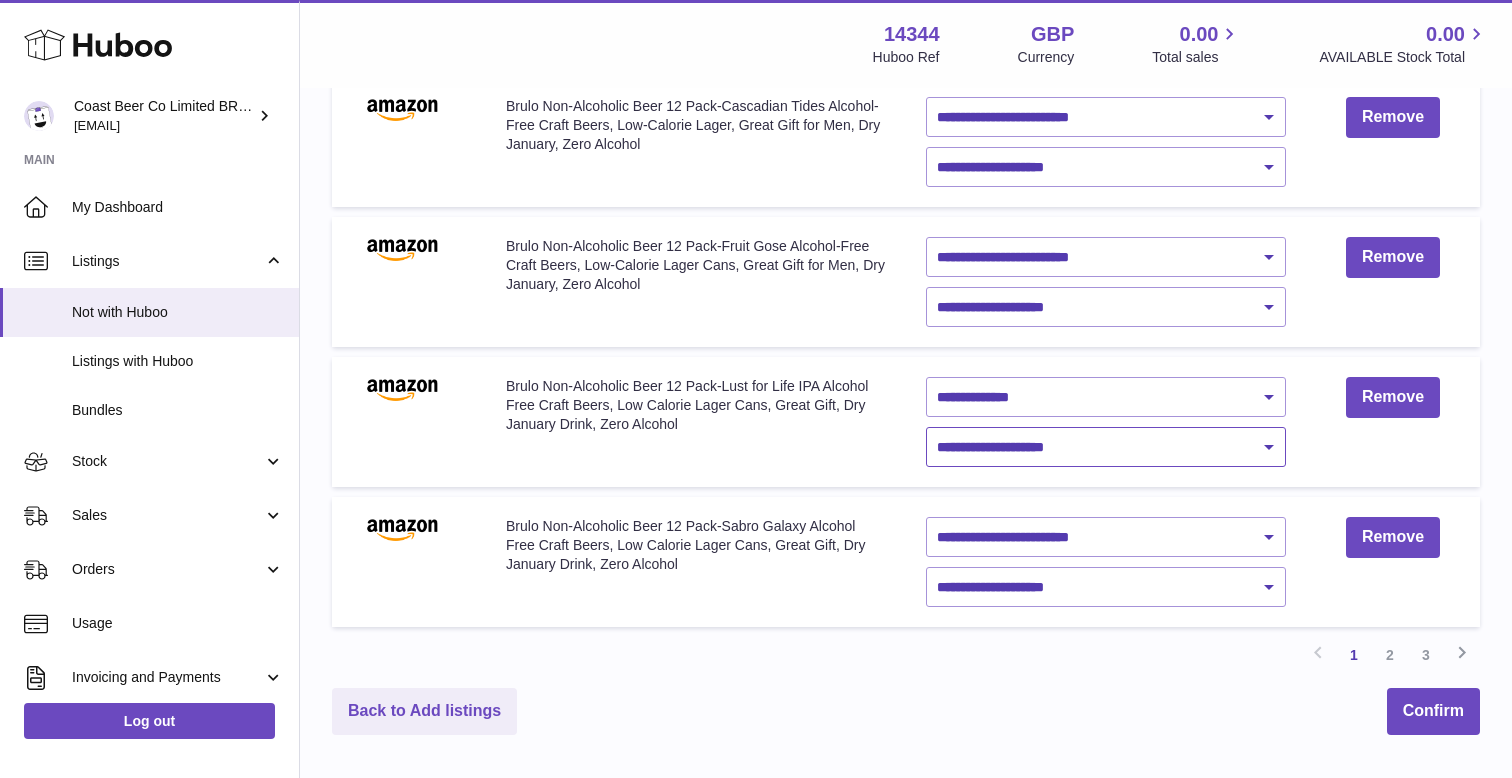 click on "**********" at bounding box center (1106, 447) 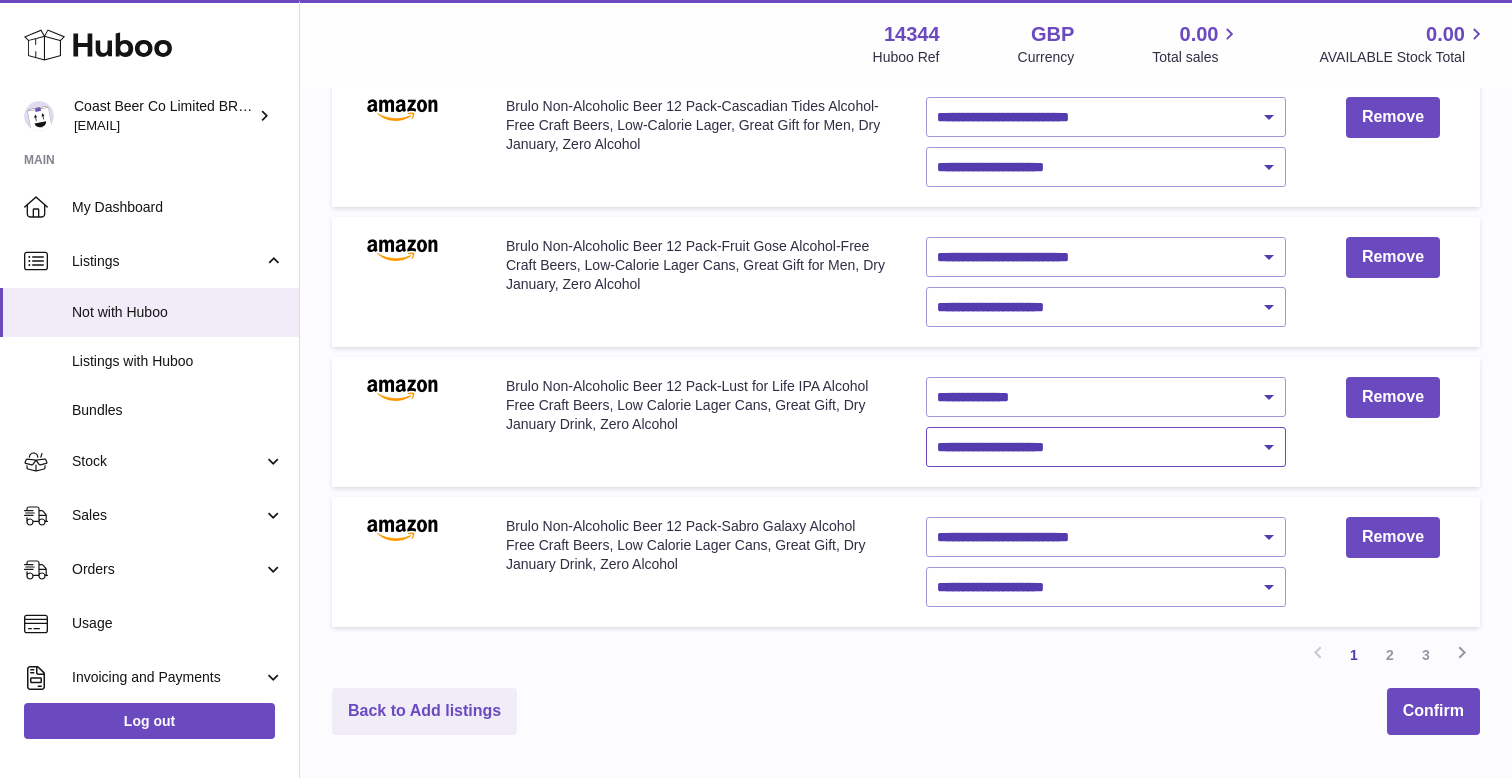 select on "****" 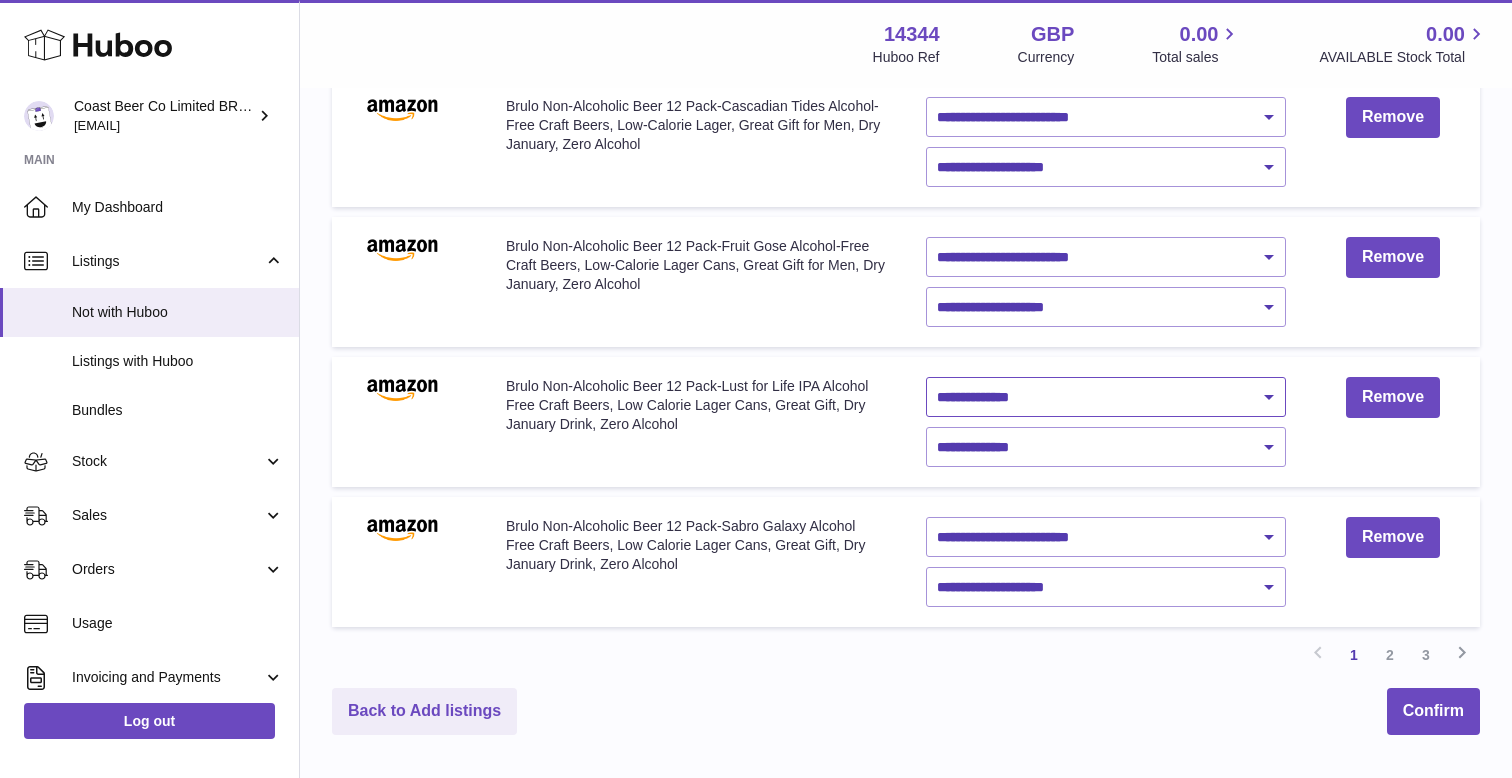 click on "**********" at bounding box center [1106, 397] 